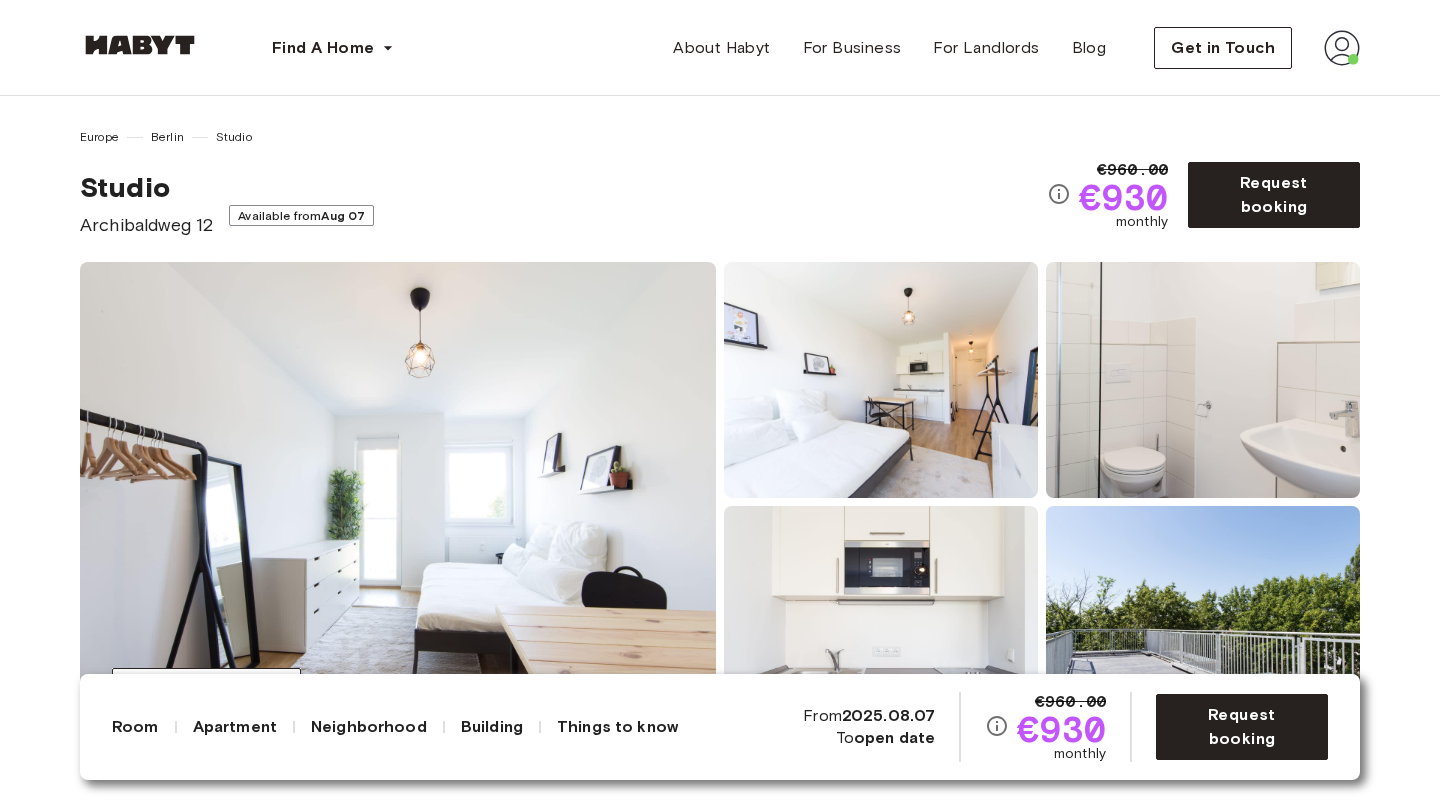 scroll, scrollTop: 0, scrollLeft: 0, axis: both 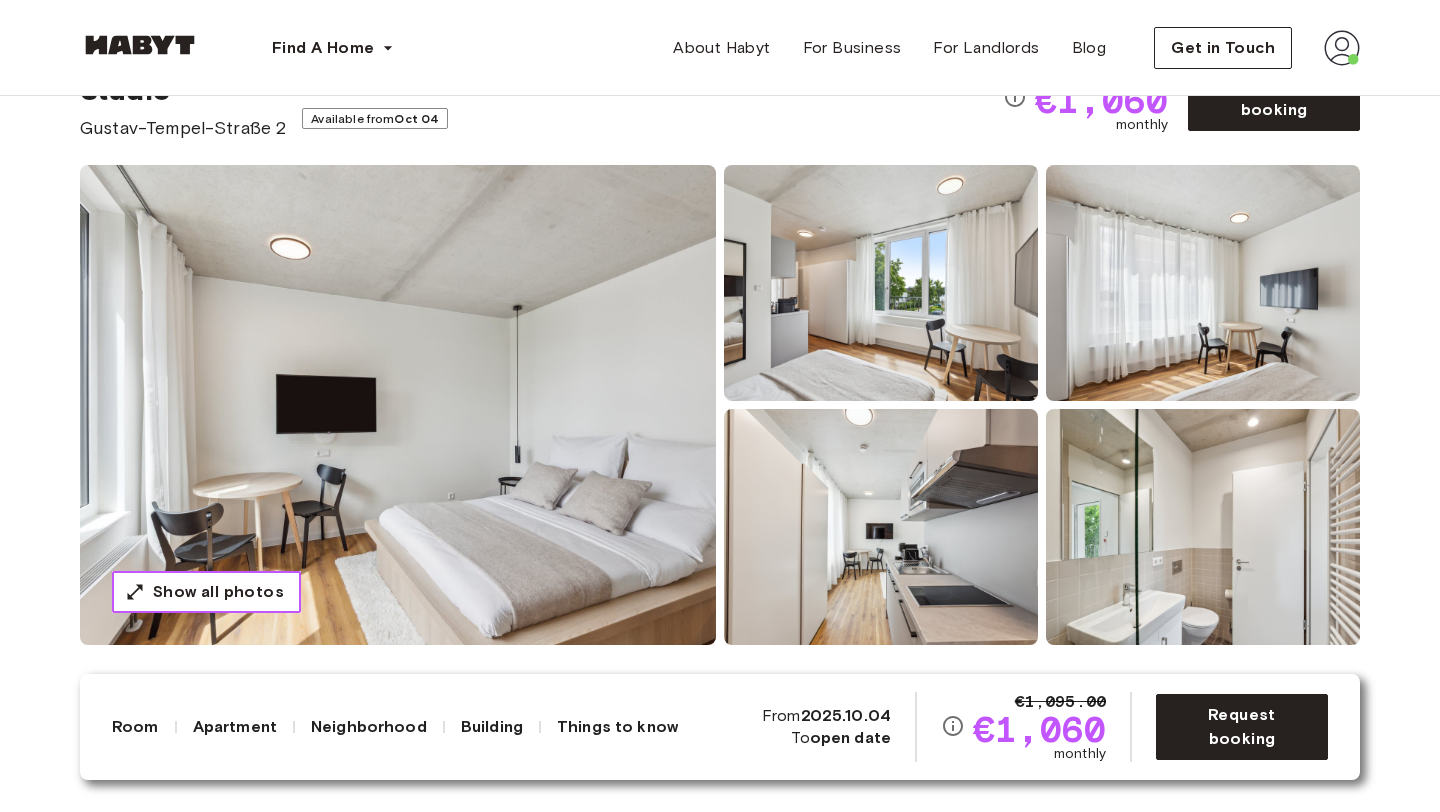 click on "Show all photos" at bounding box center (218, 592) 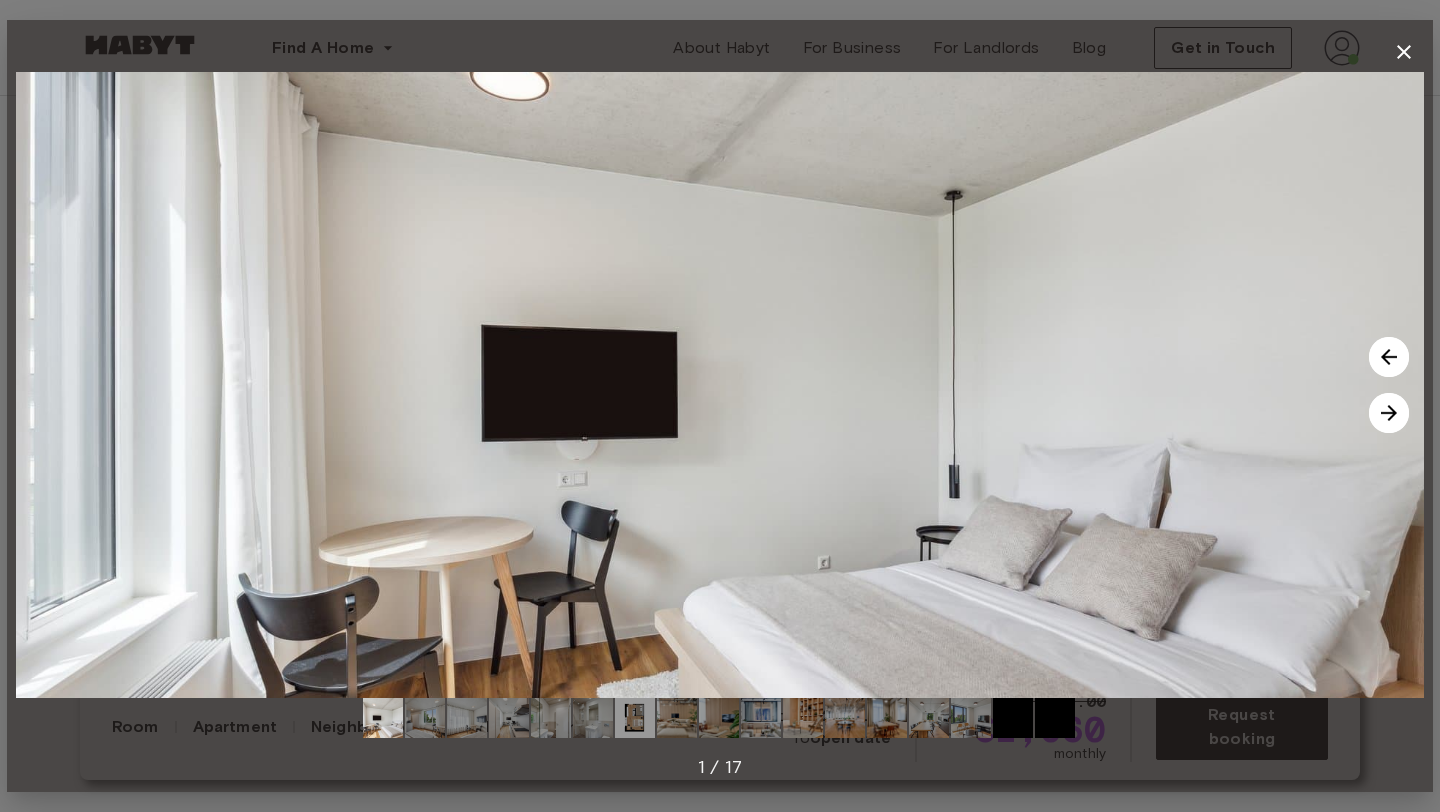 click at bounding box center (635, 718) 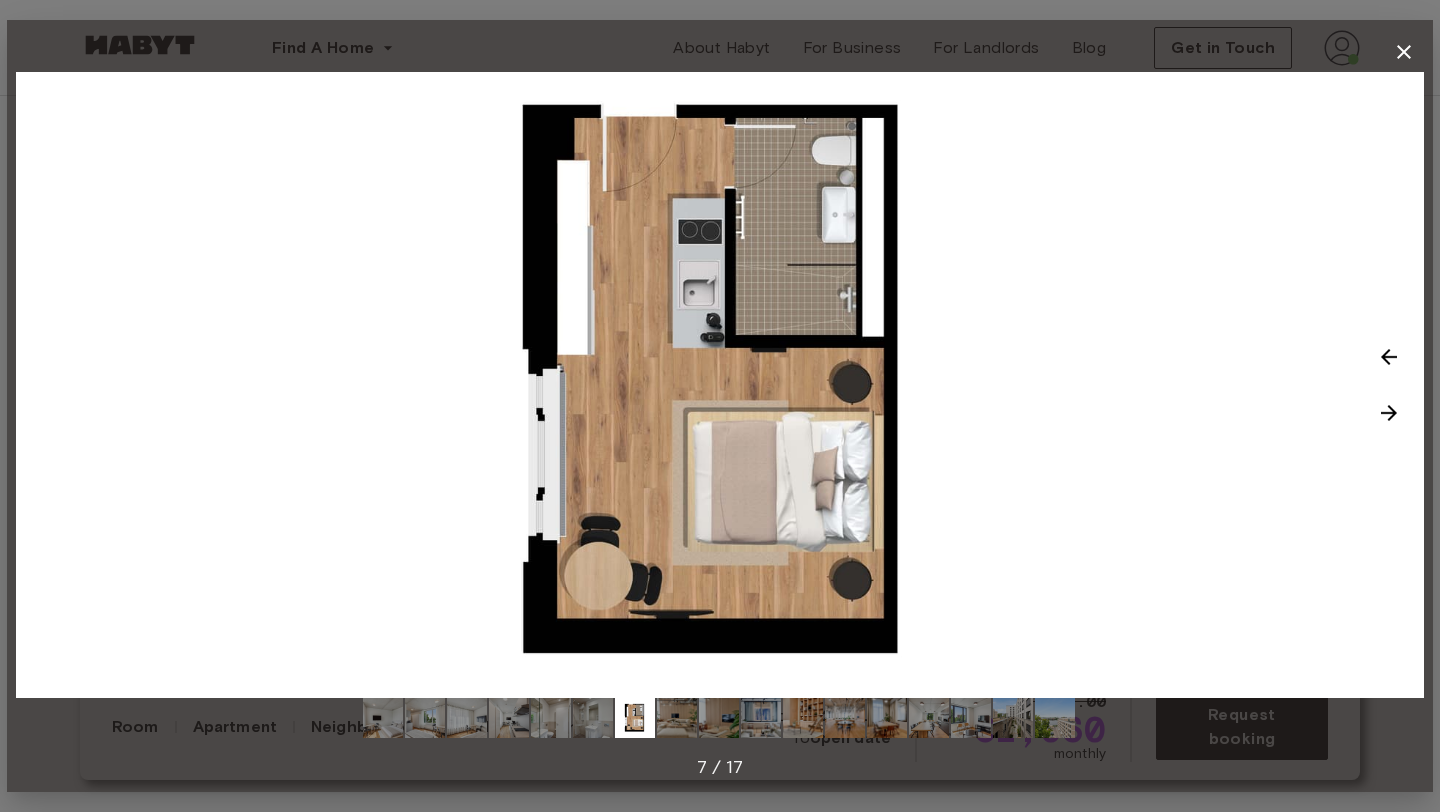 click at bounding box center [677, 718] 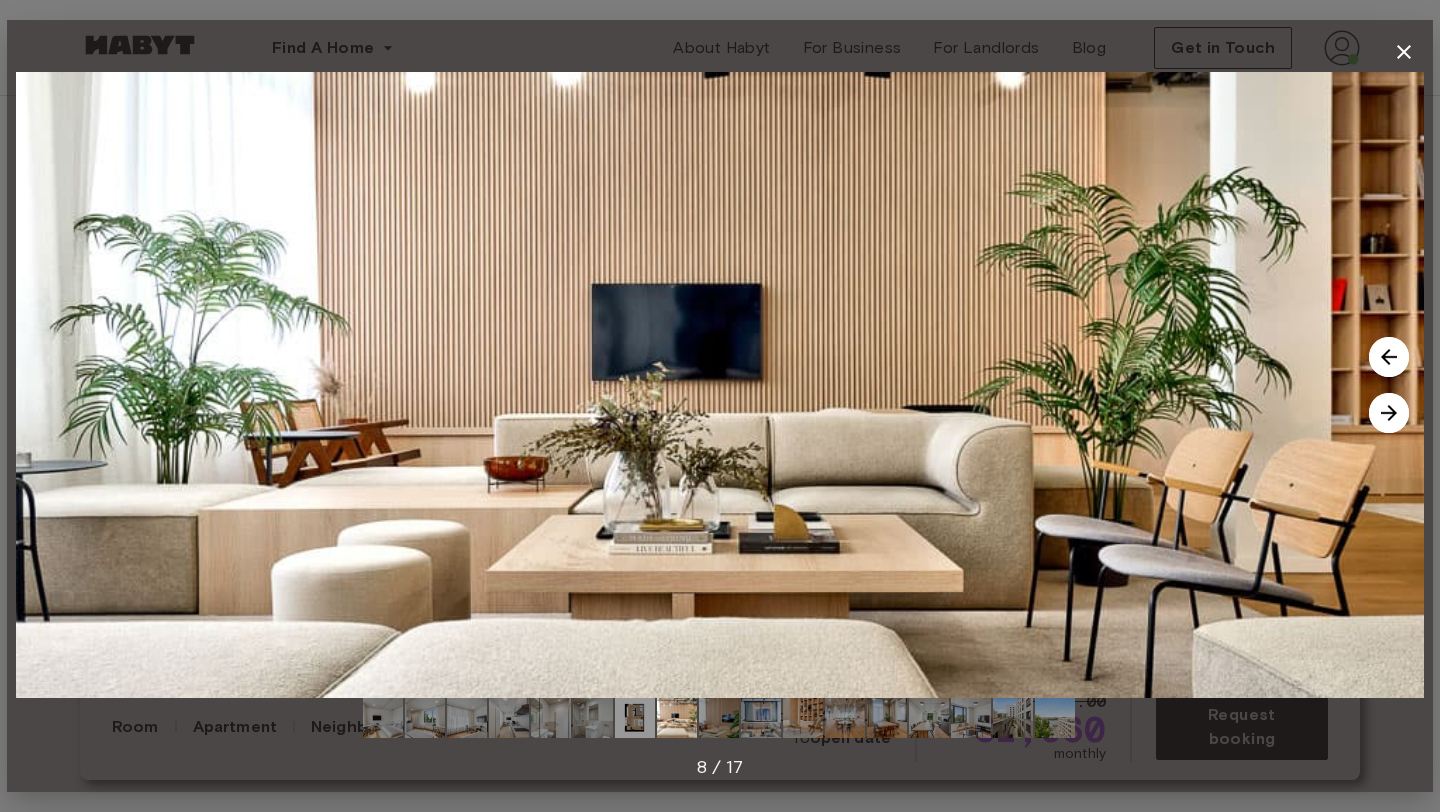 click at bounding box center [635, 718] 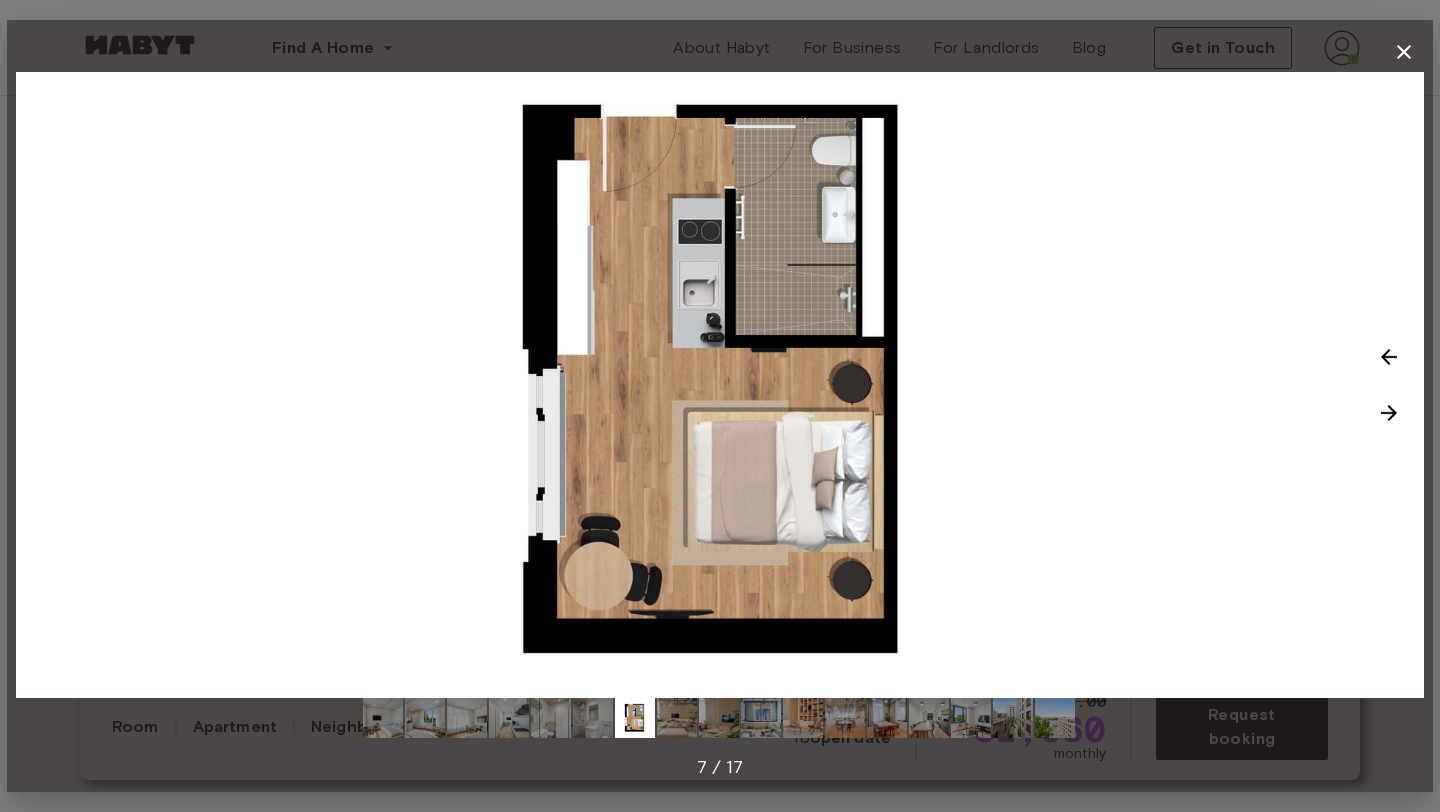 click at bounding box center (593, 718) 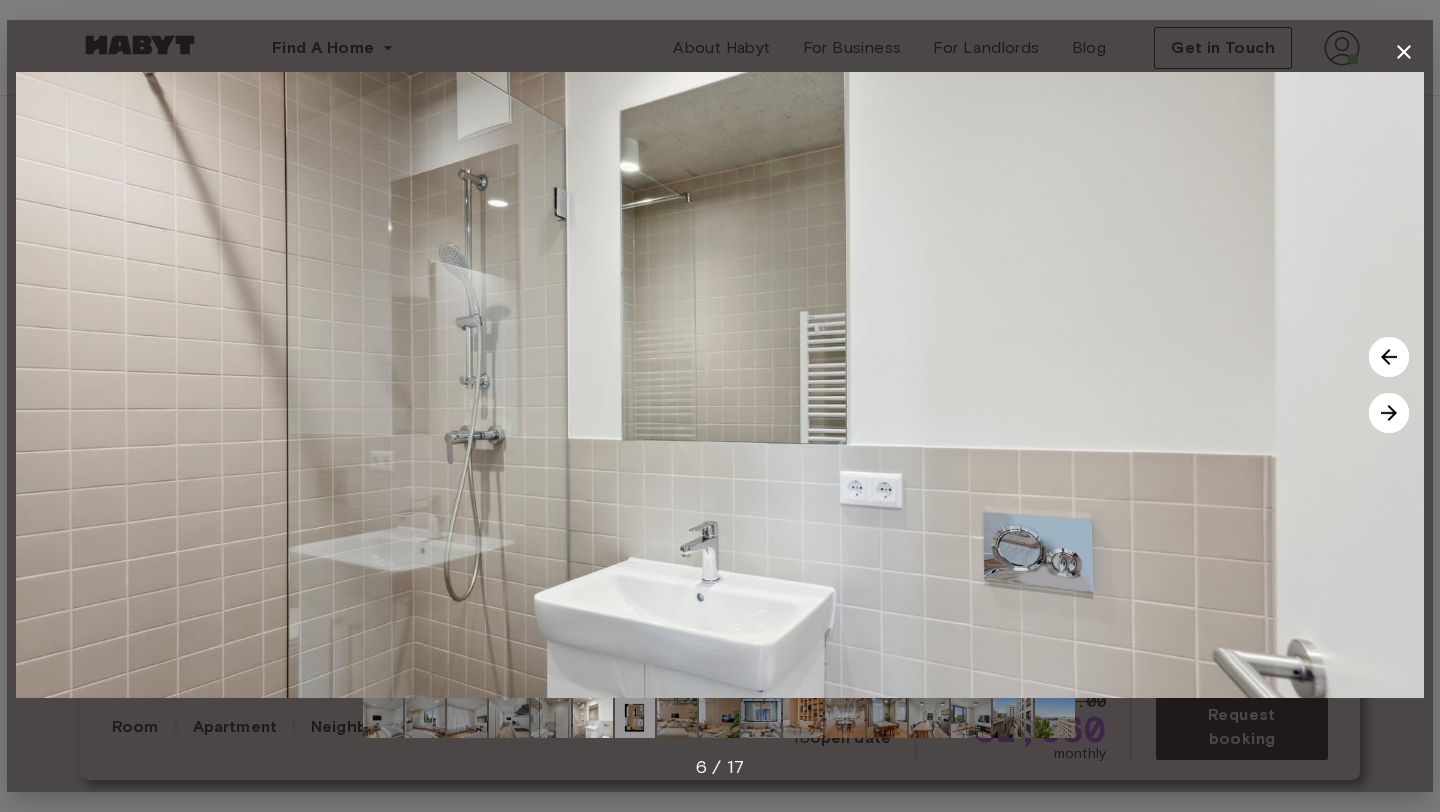 click at bounding box center (635, 718) 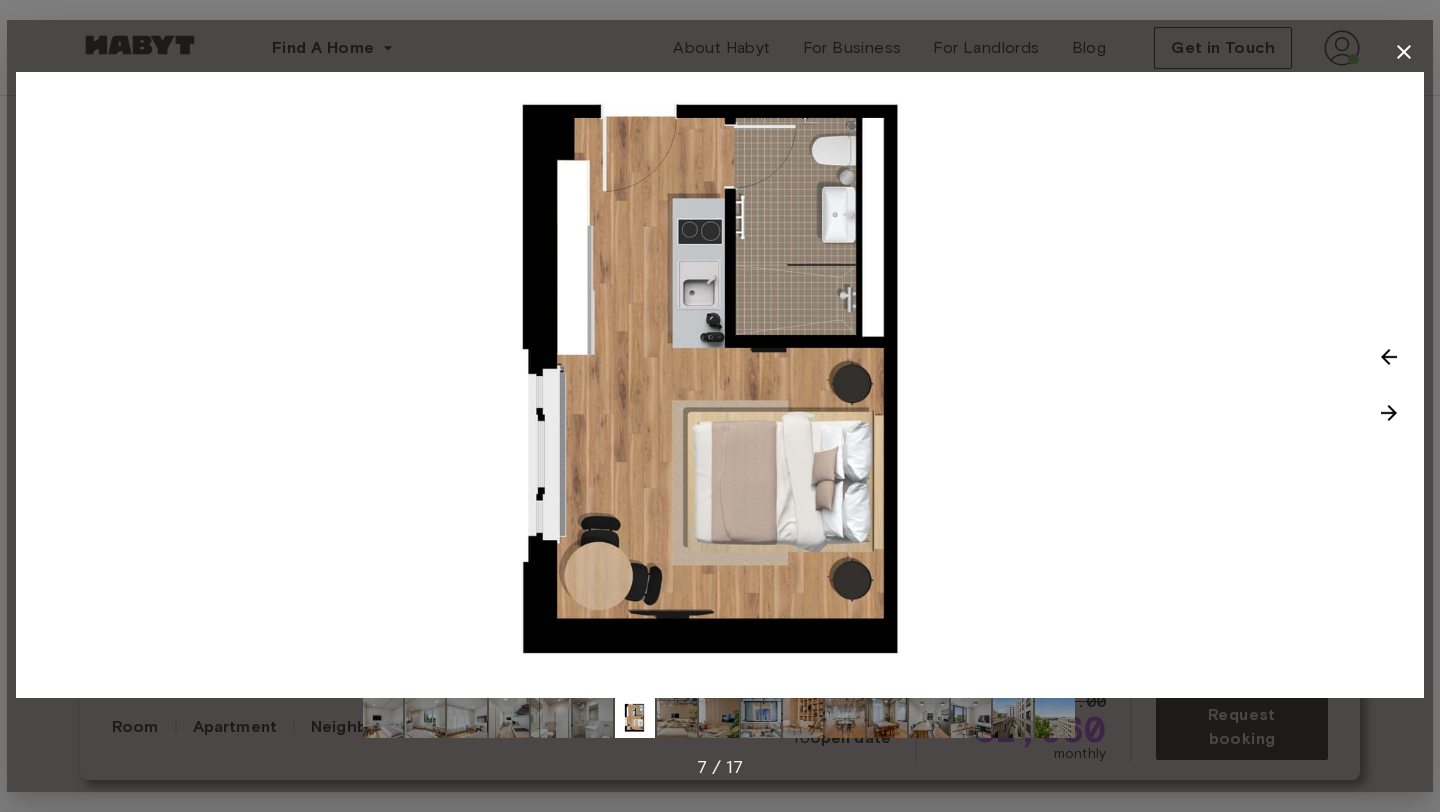 click at bounding box center (720, 385) 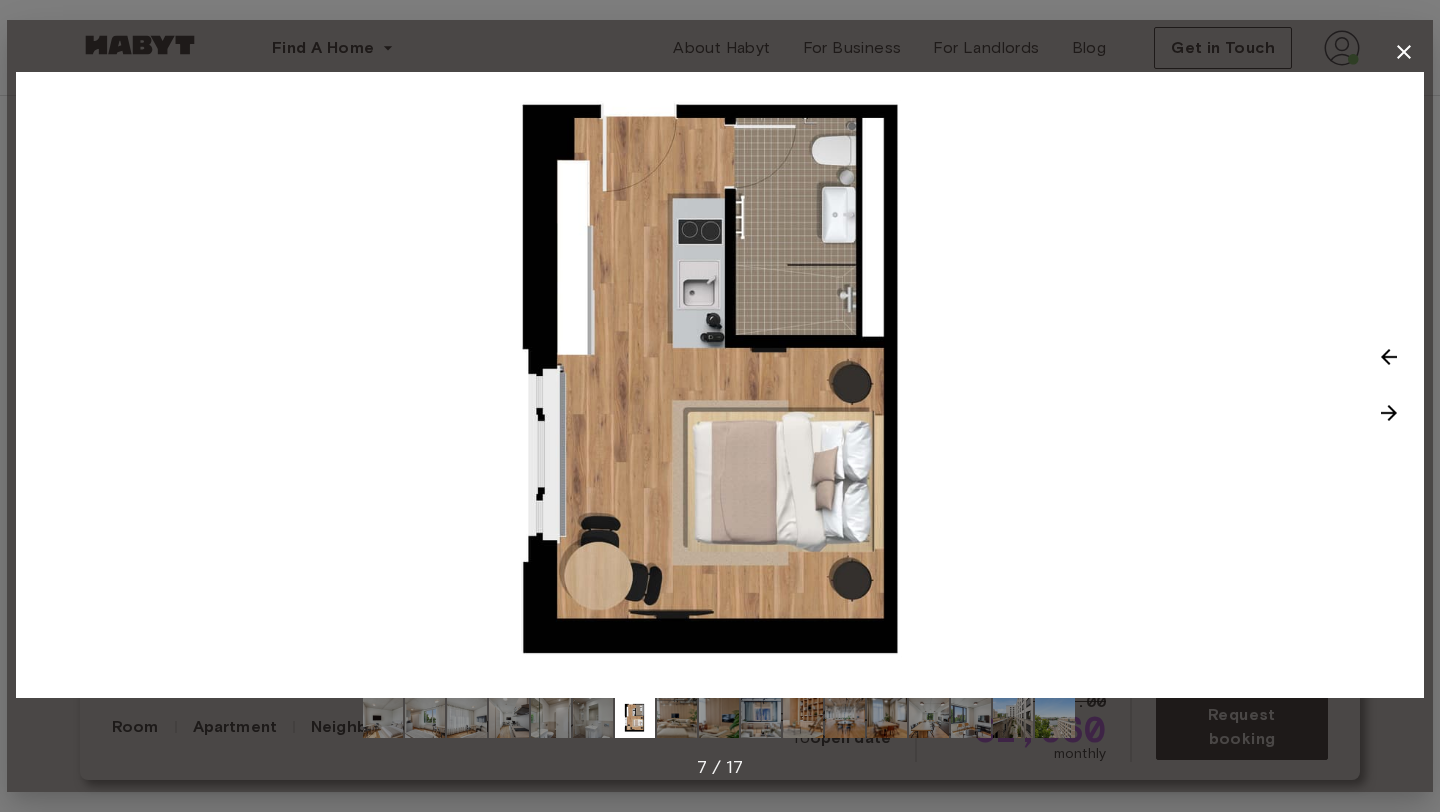 click at bounding box center [383, 718] 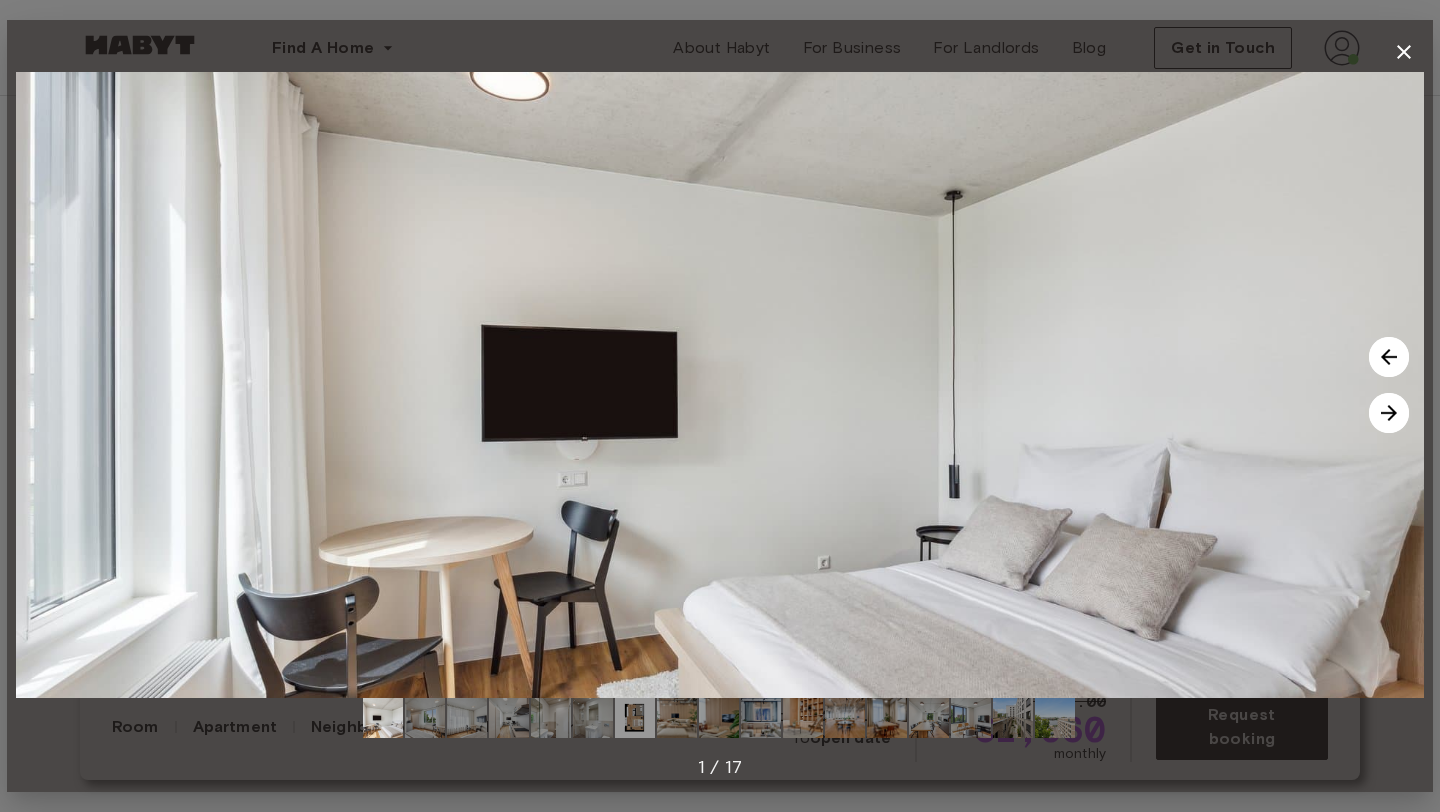click at bounding box center (635, 718) 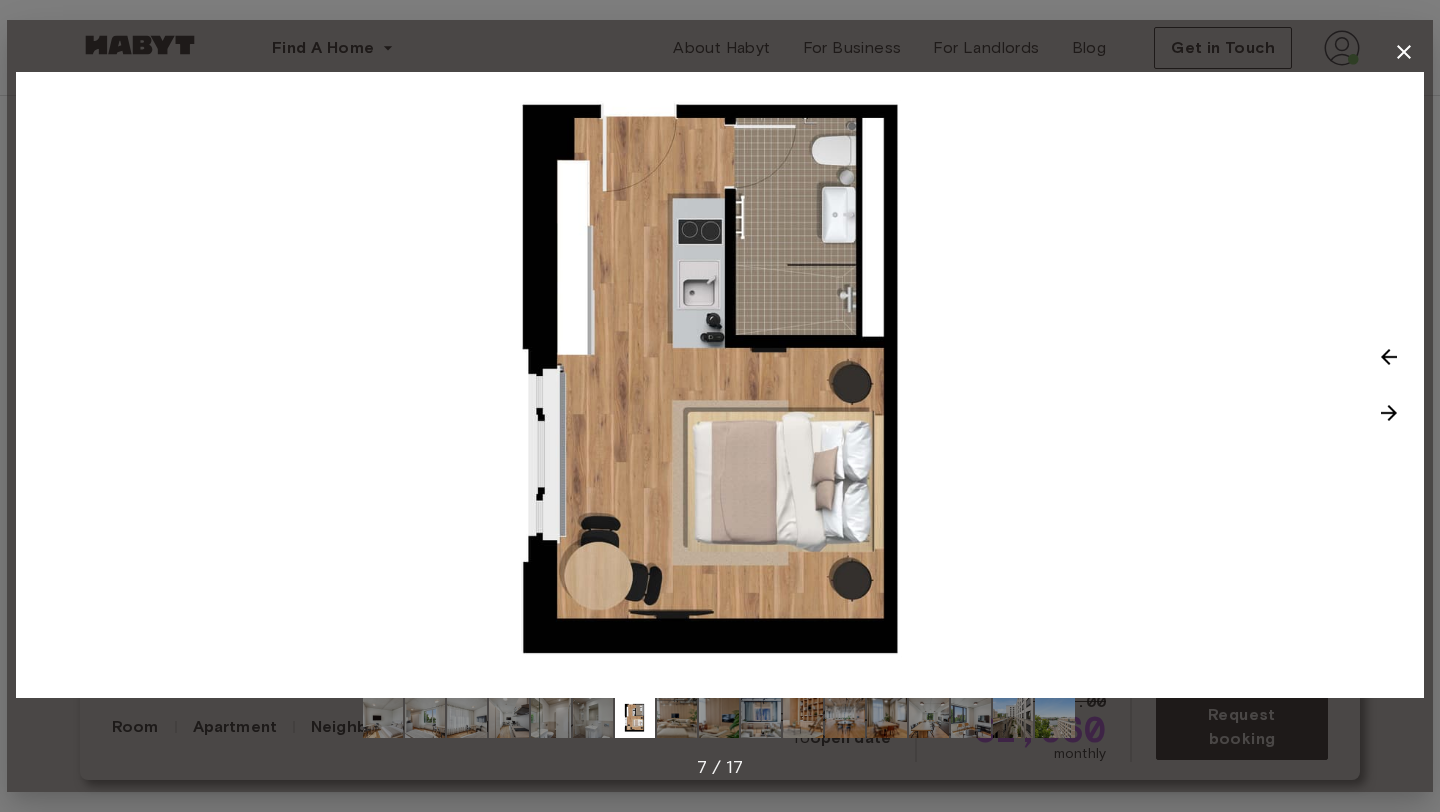 click at bounding box center (383, 718) 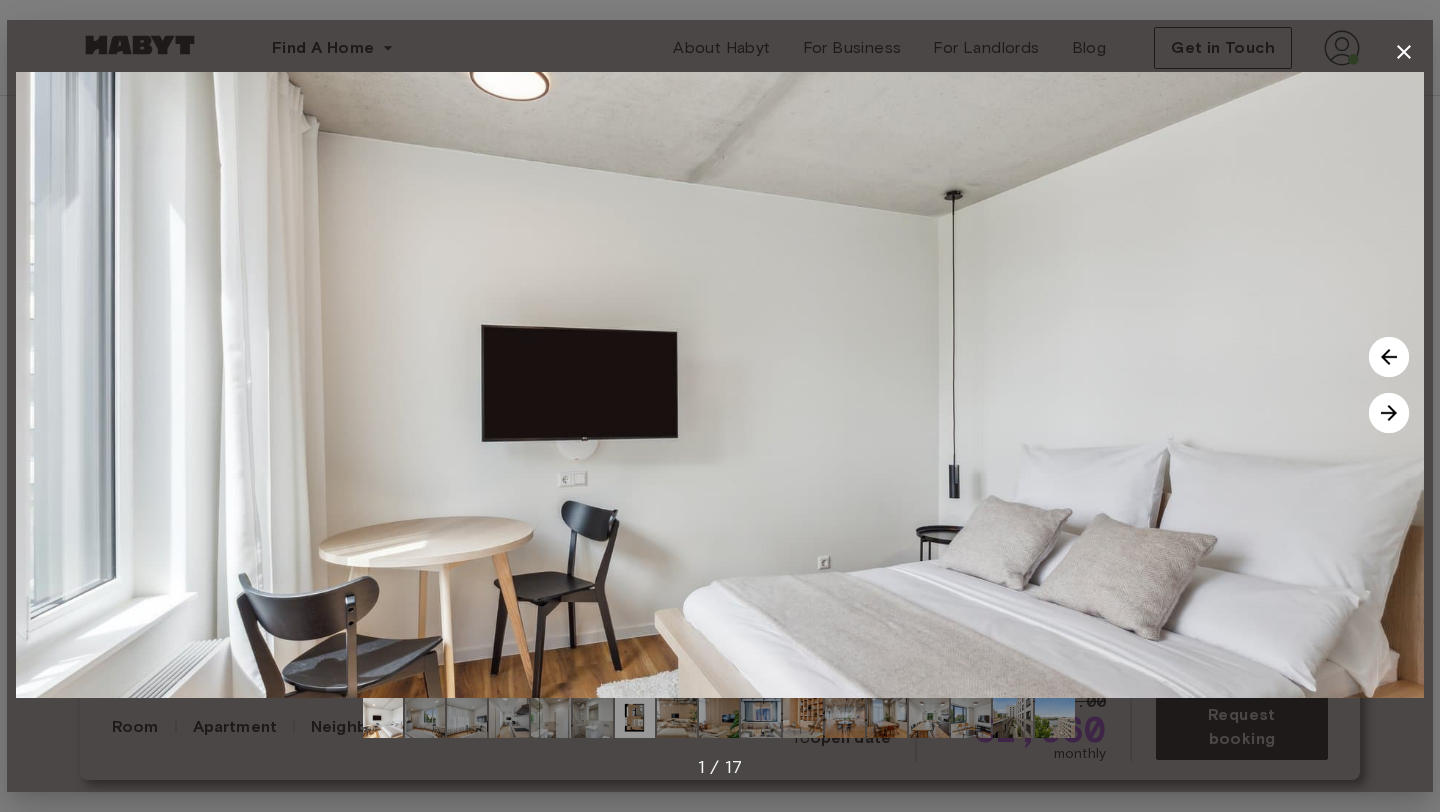 click at bounding box center (635, 718) 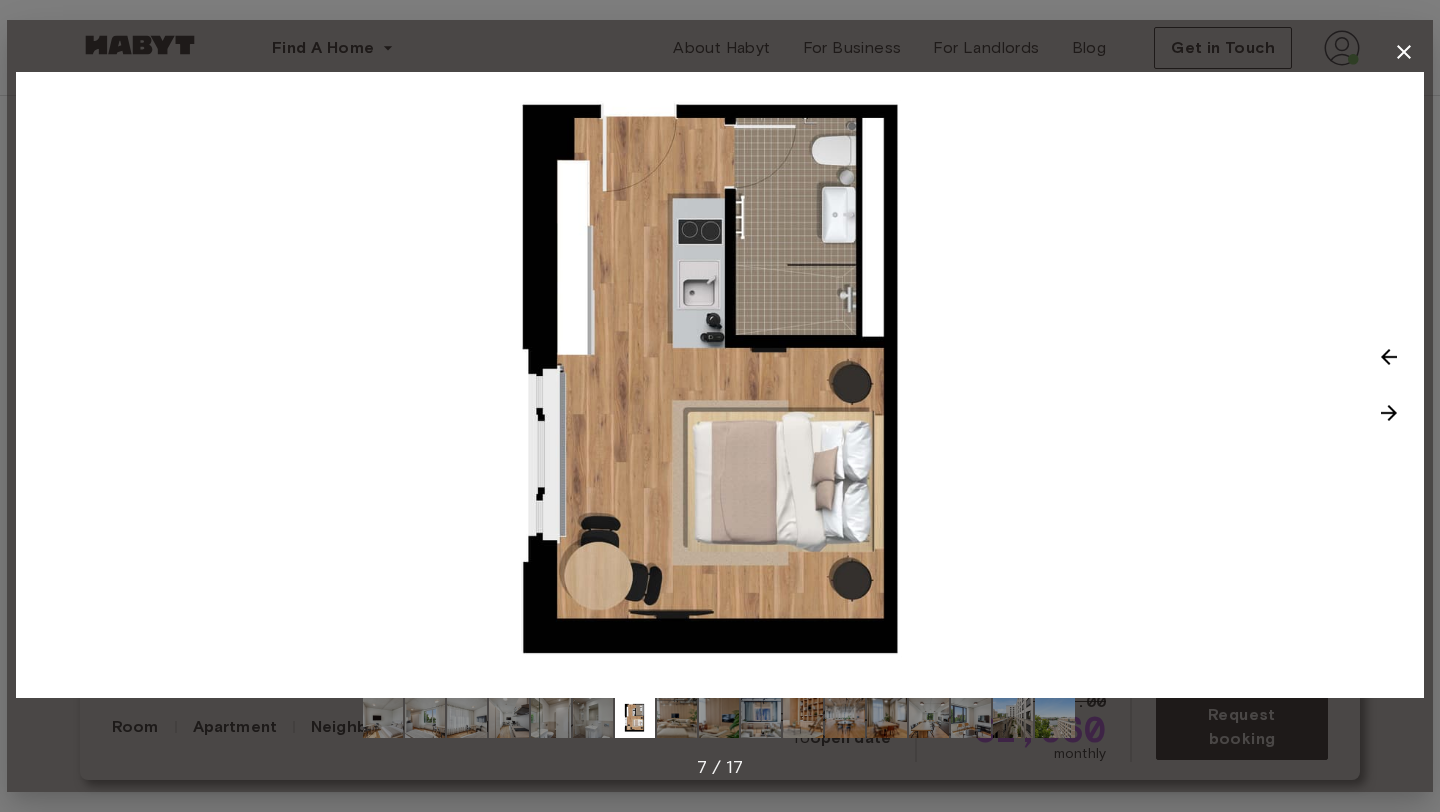 click at bounding box center [383, 718] 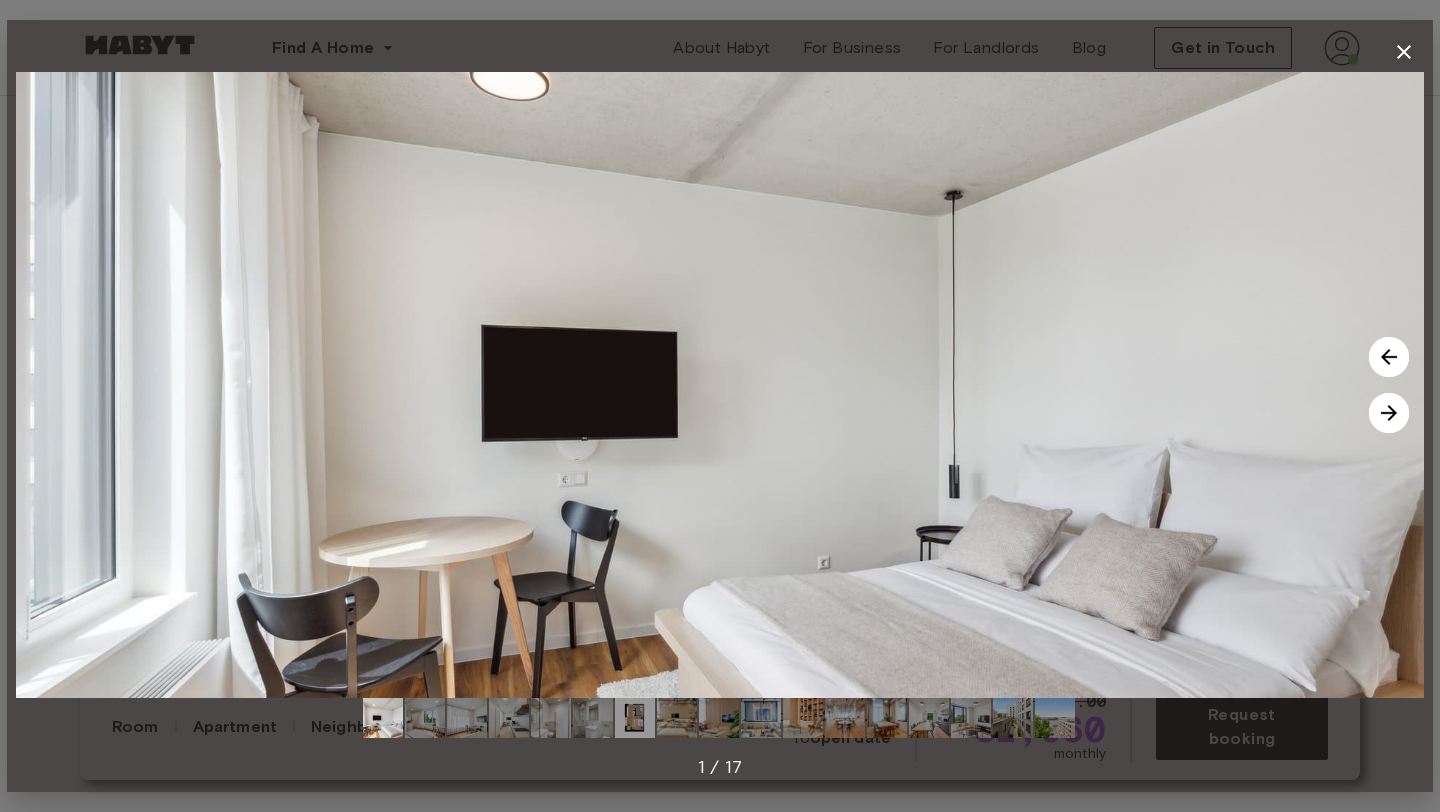 click at bounding box center (425, 718) 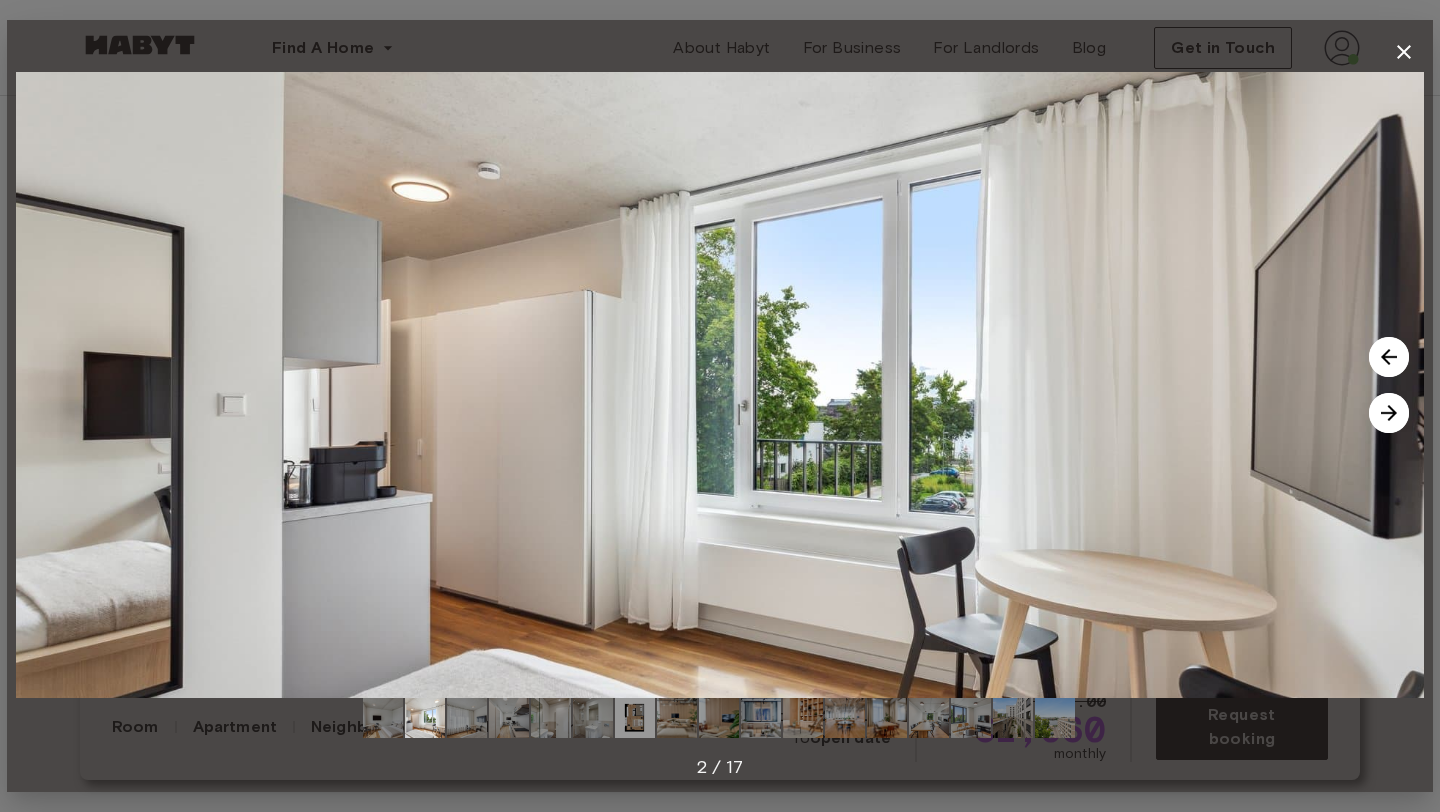 click at bounding box center [383, 718] 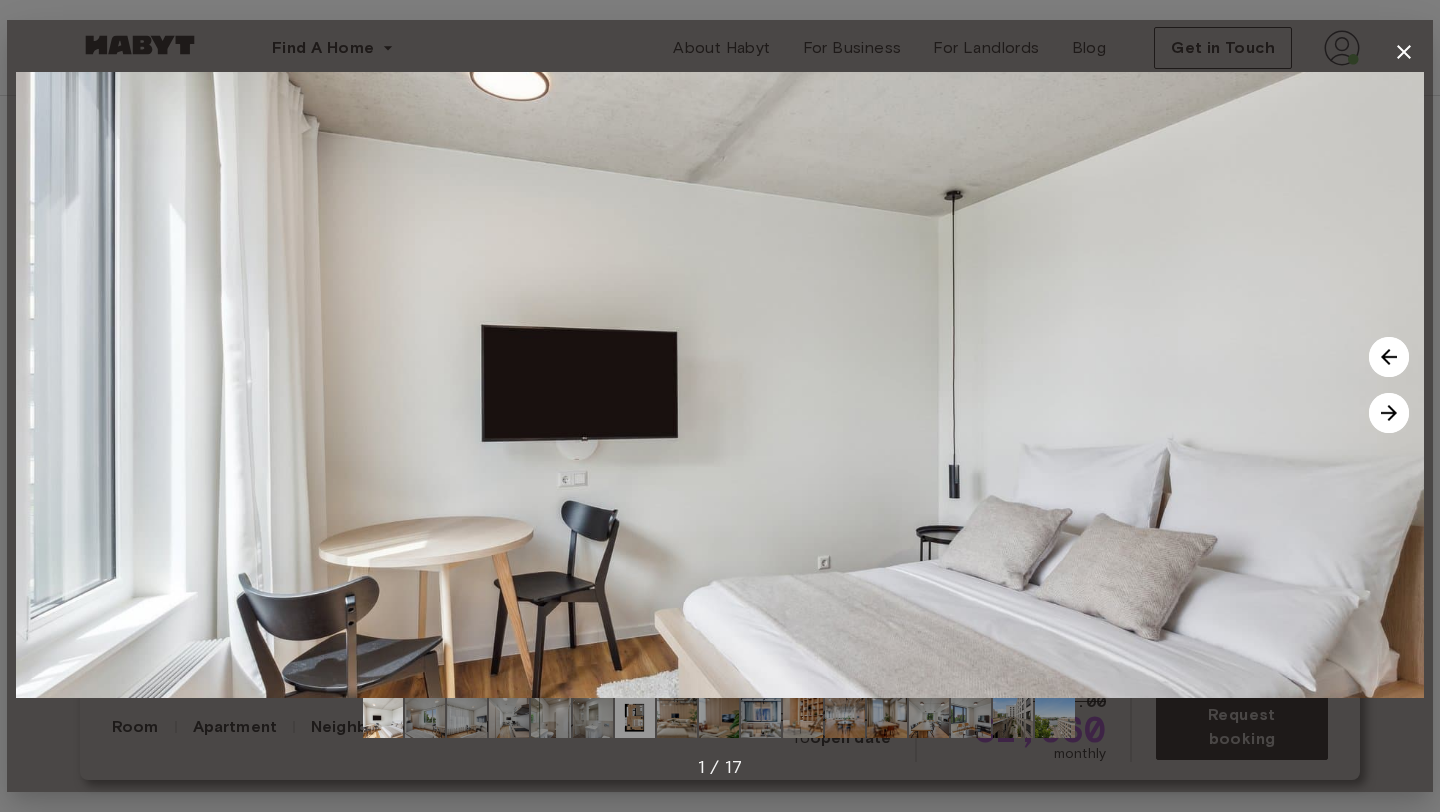 click at bounding box center (635, 718) 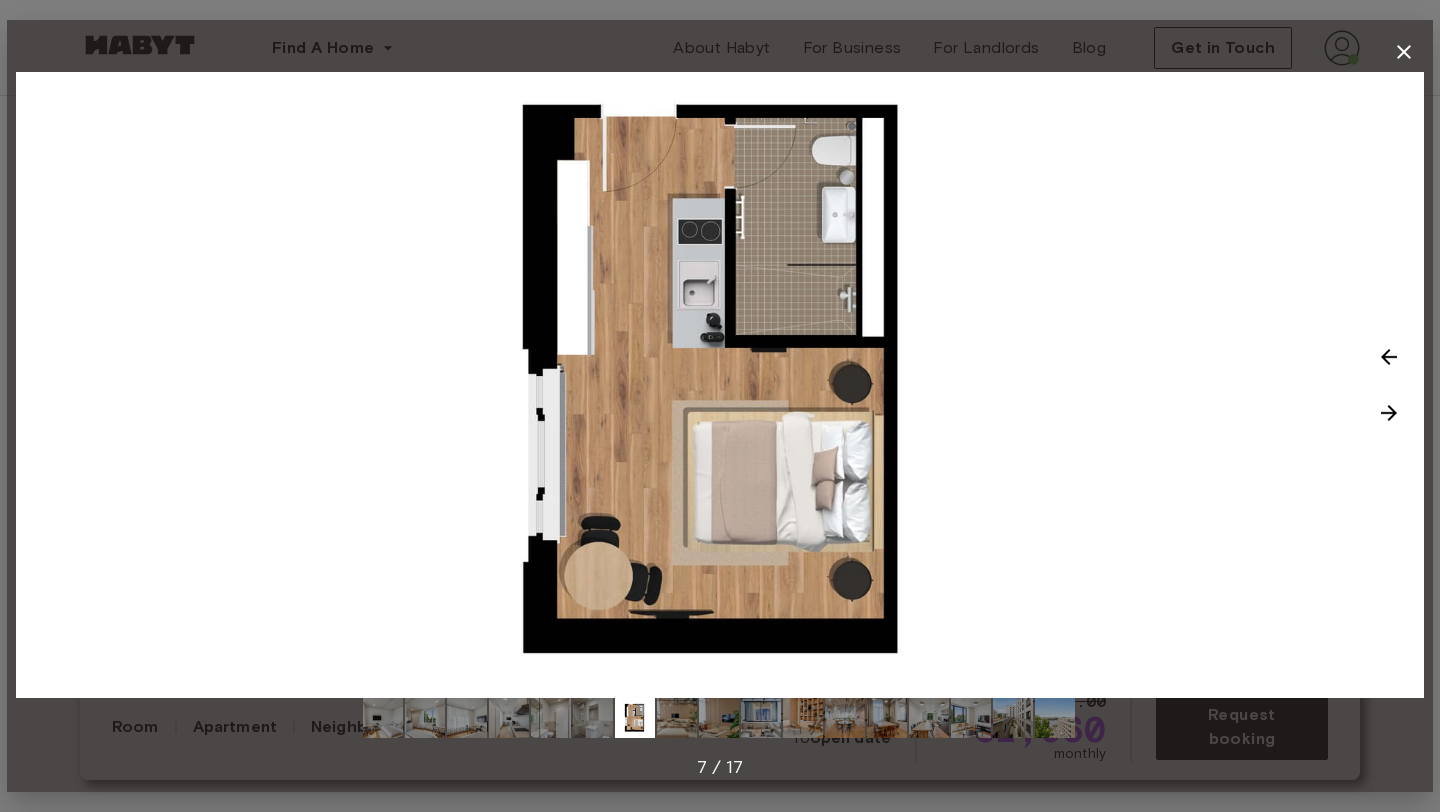 click at bounding box center [551, 718] 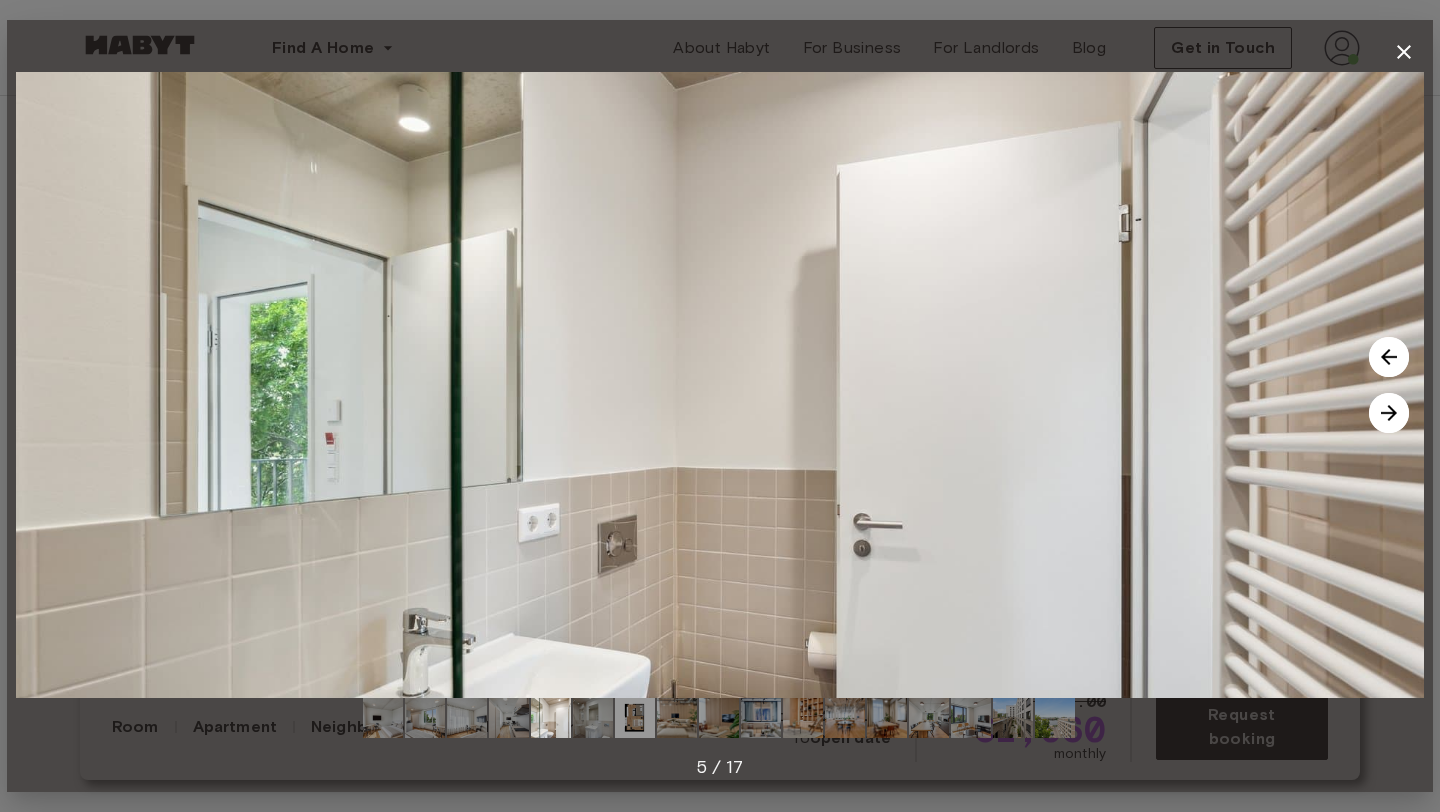 click at bounding box center (593, 718) 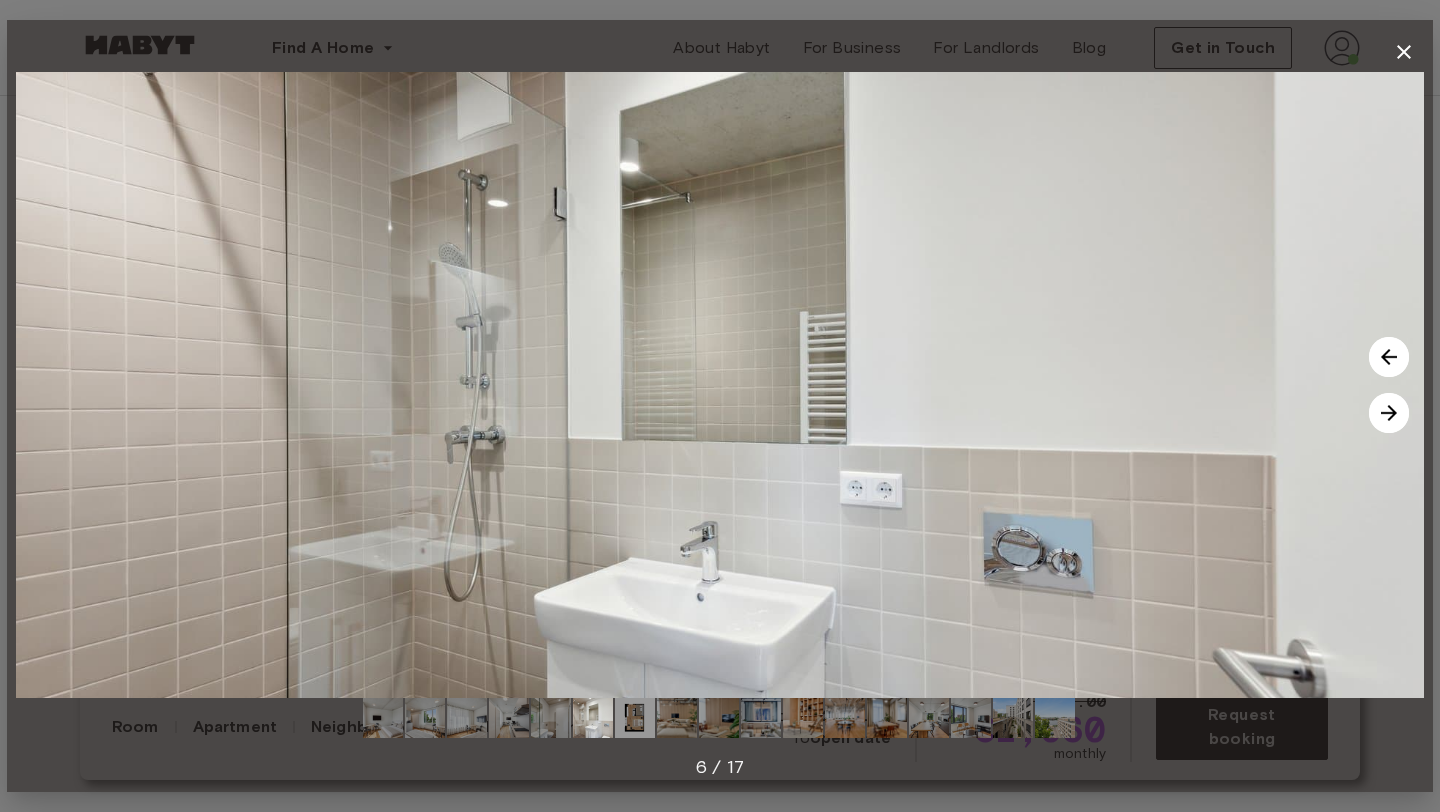 click at bounding box center (551, 718) 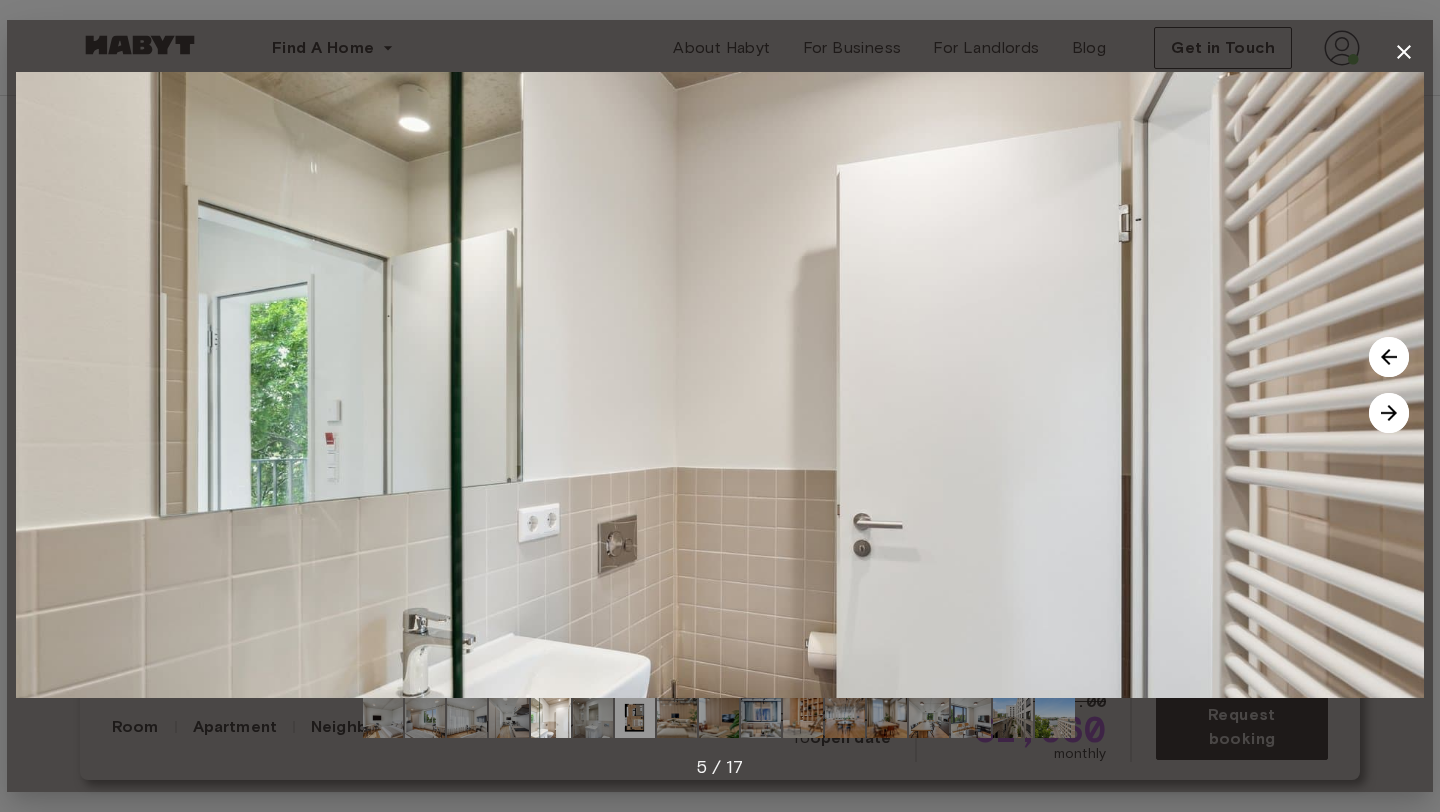 click at bounding box center (509, 718) 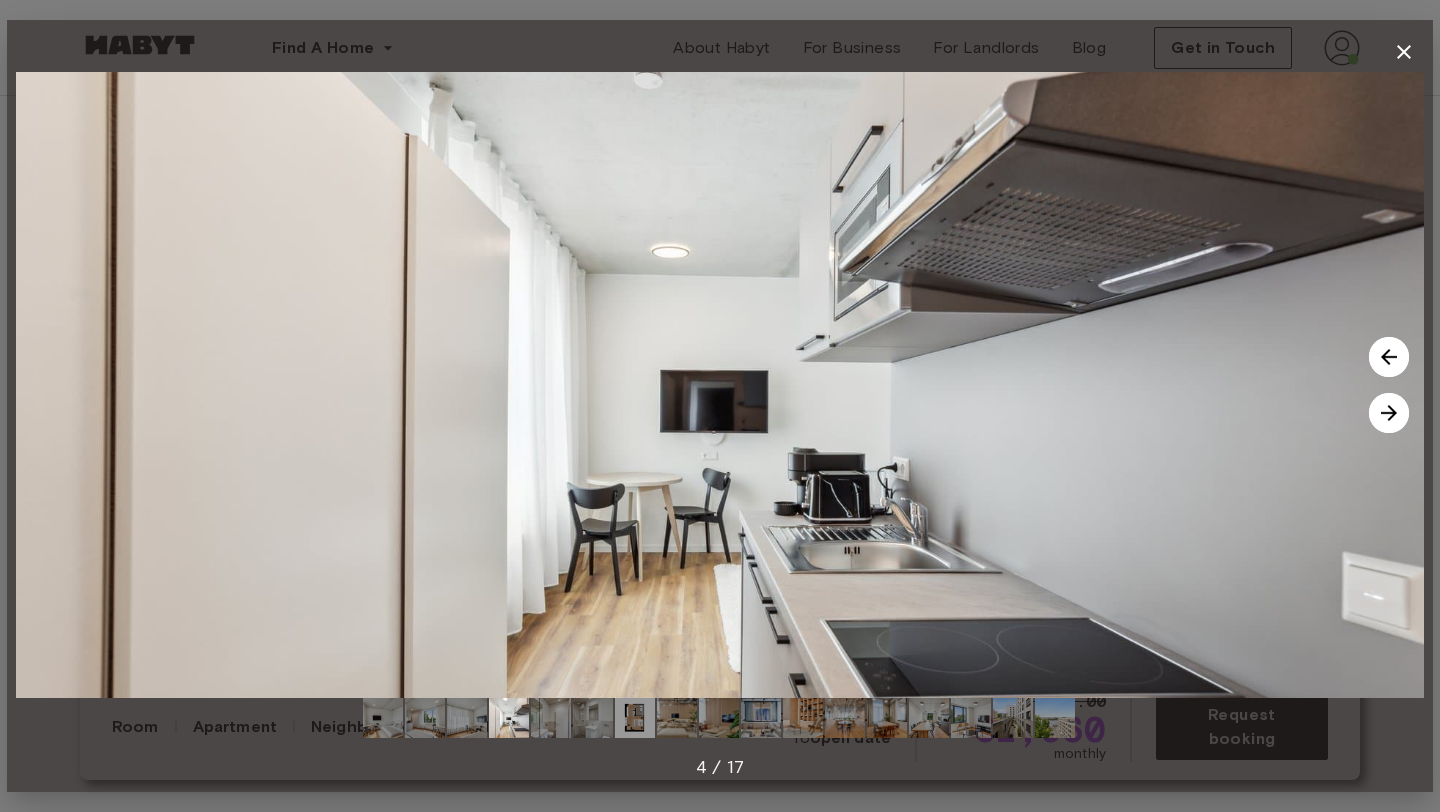 click at bounding box center [677, 718] 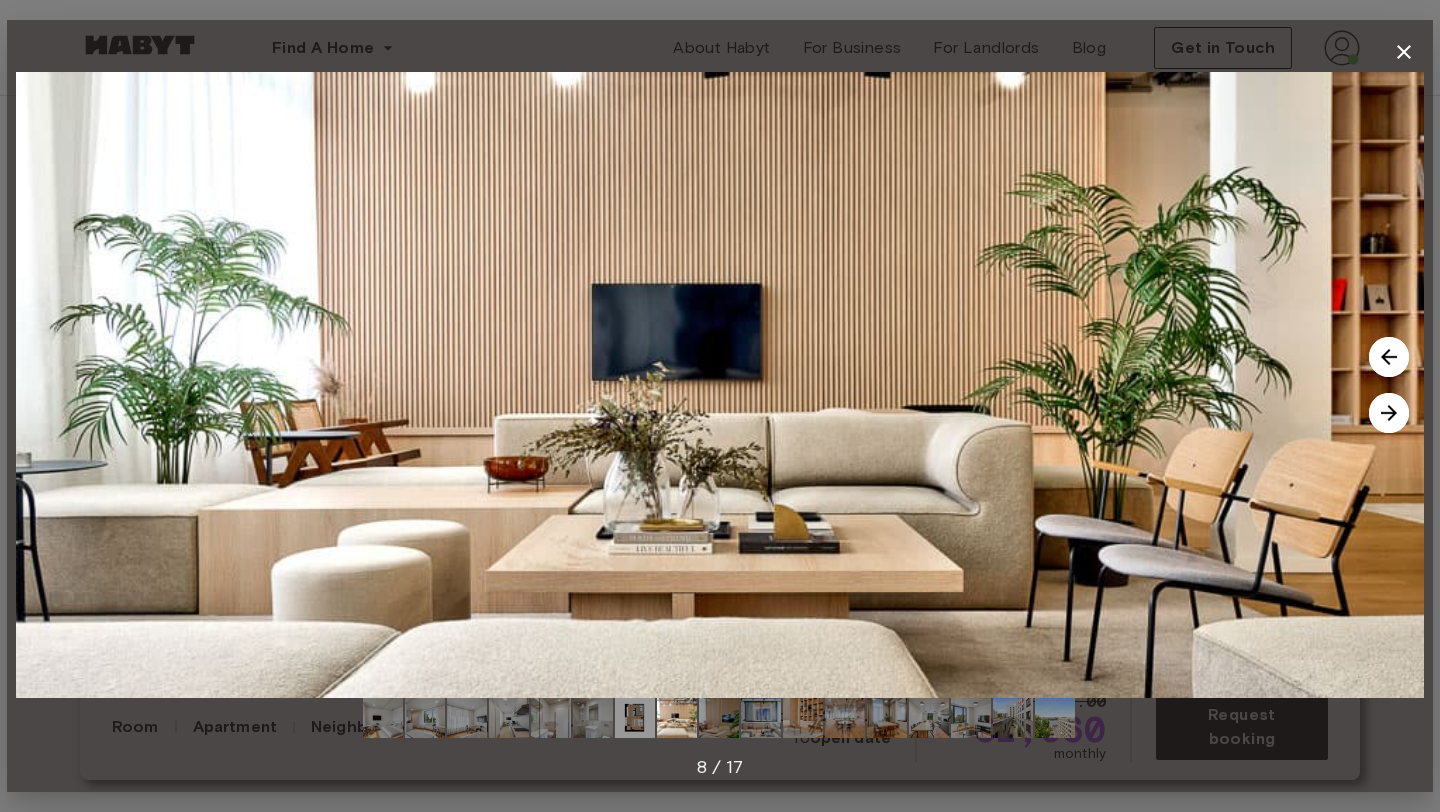 click at bounding box center [635, 718] 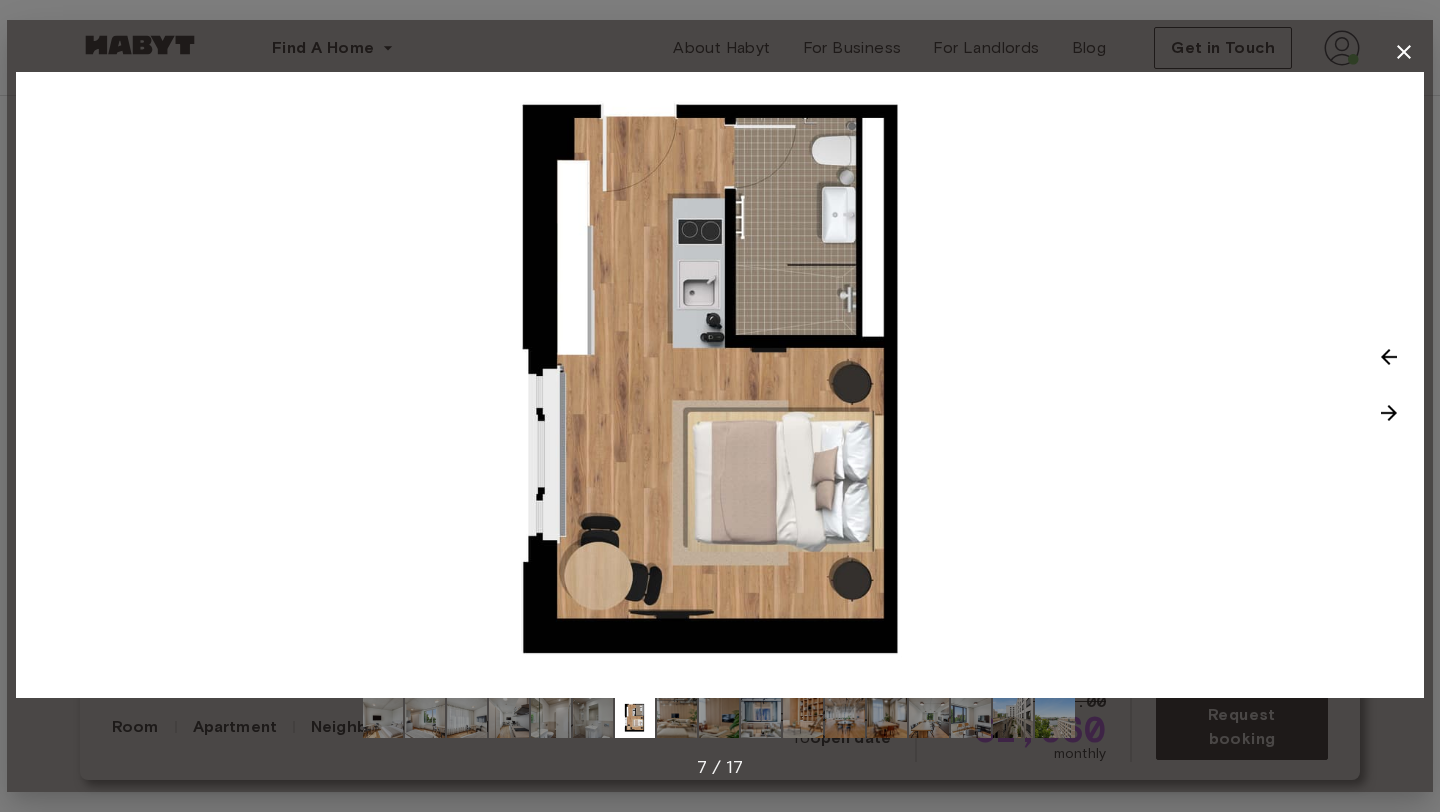 click at bounding box center (467, 718) 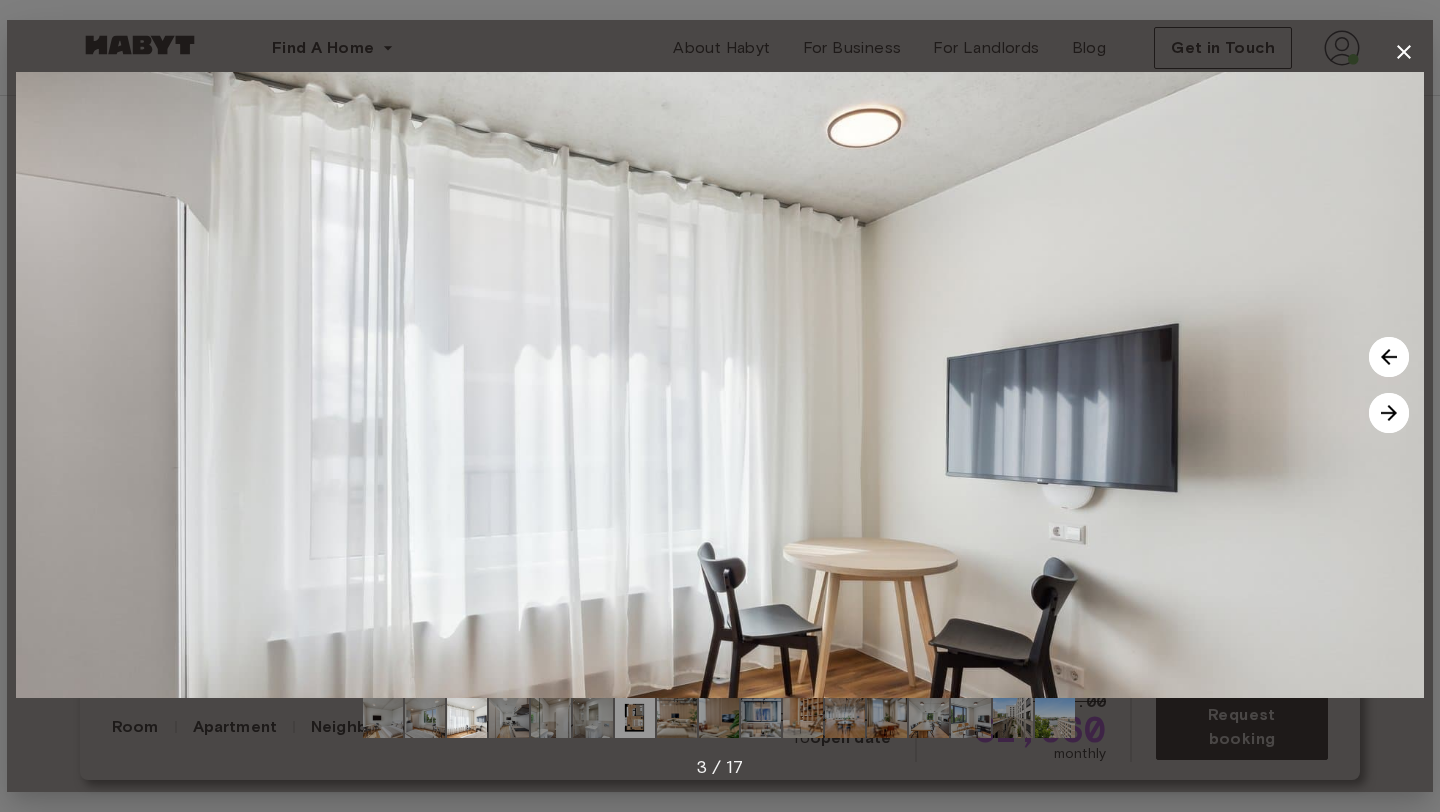 click at bounding box center [425, 718] 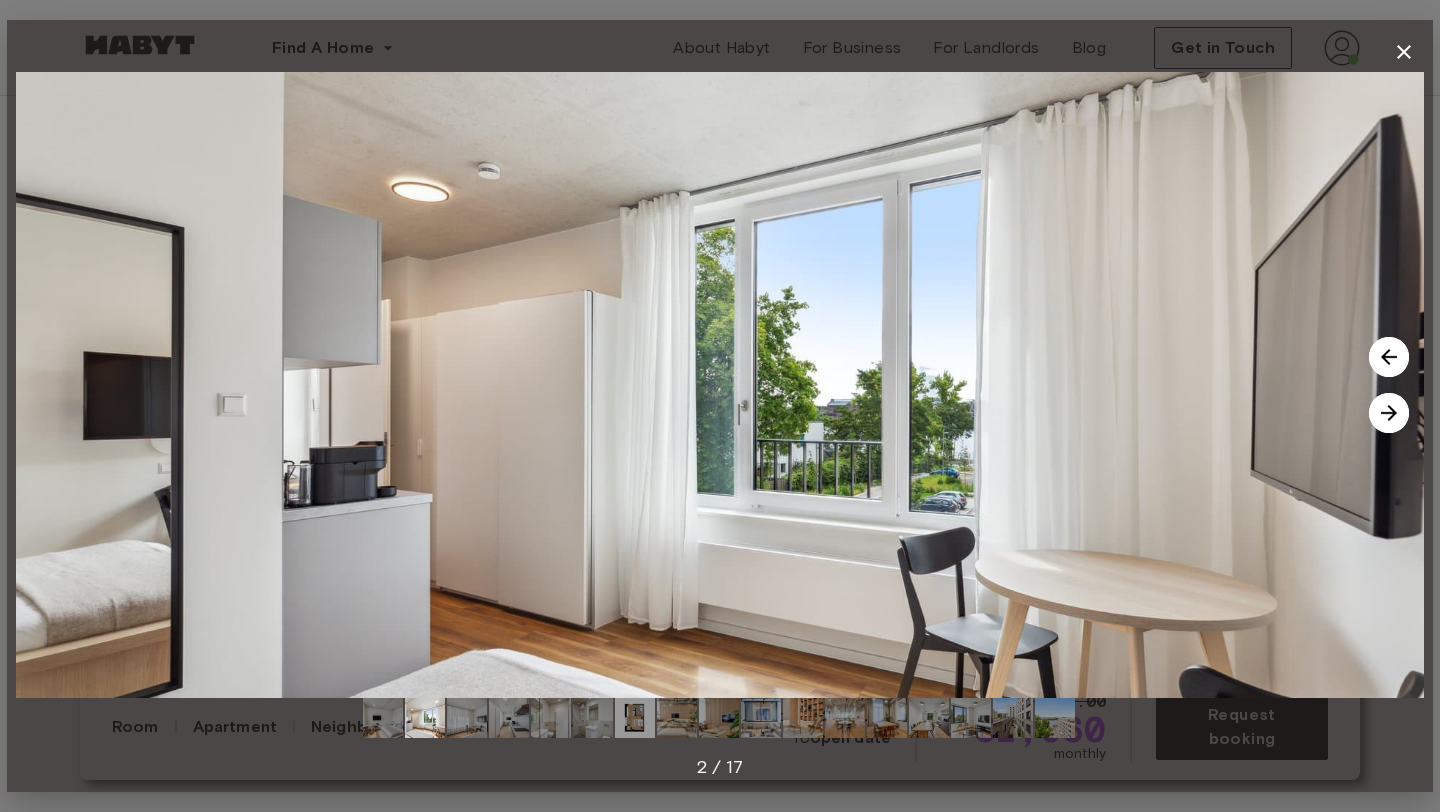 click at bounding box center [635, 718] 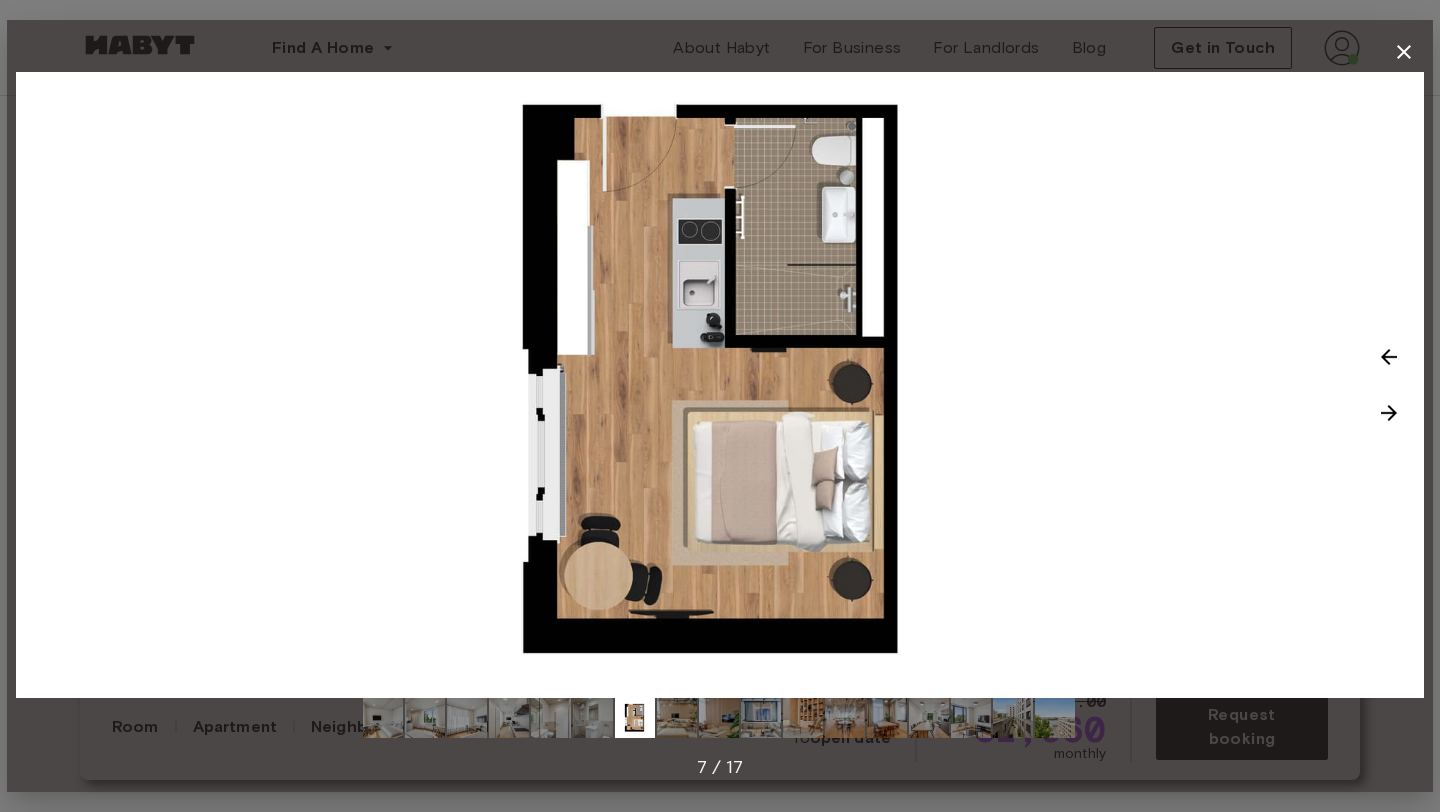 click 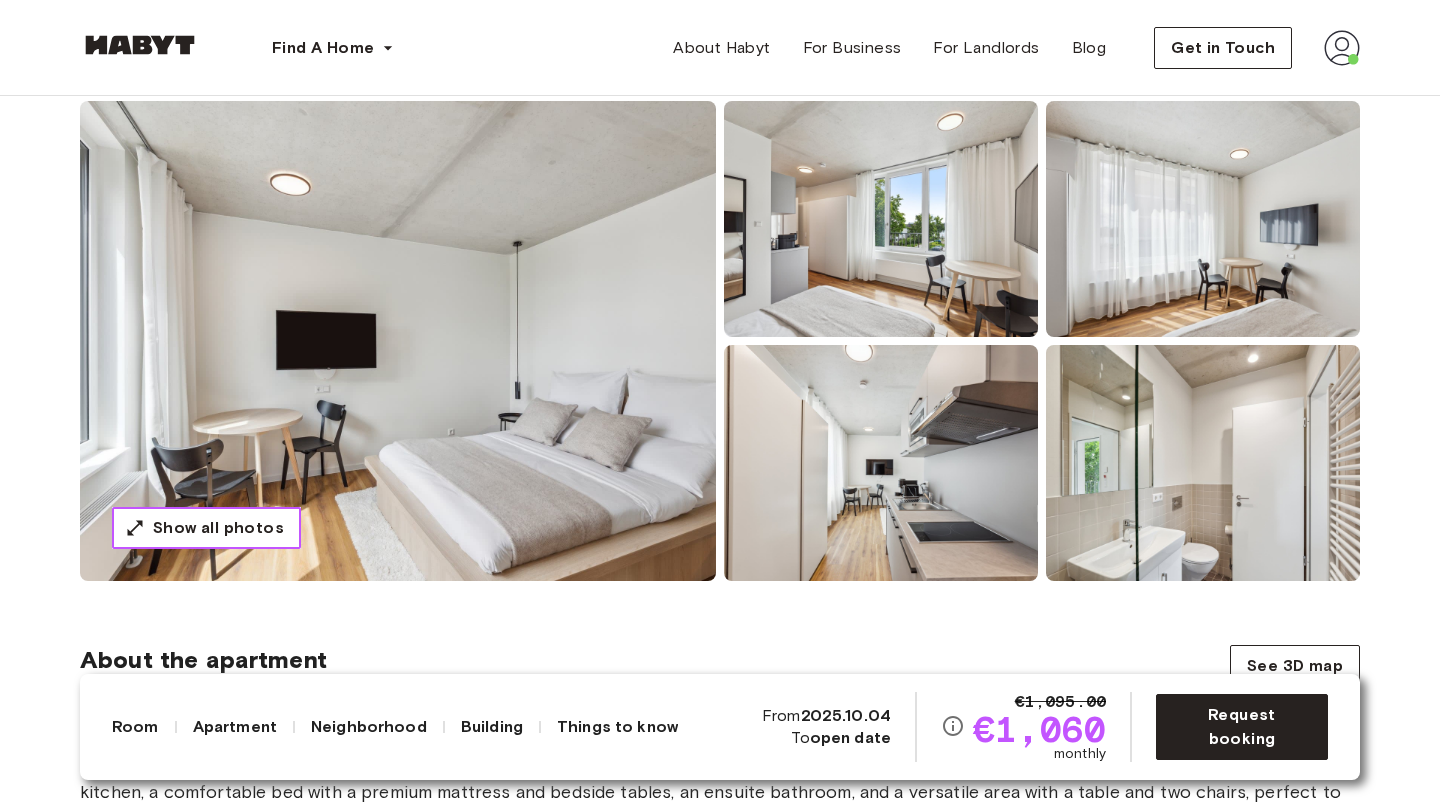 scroll, scrollTop: 164, scrollLeft: 0, axis: vertical 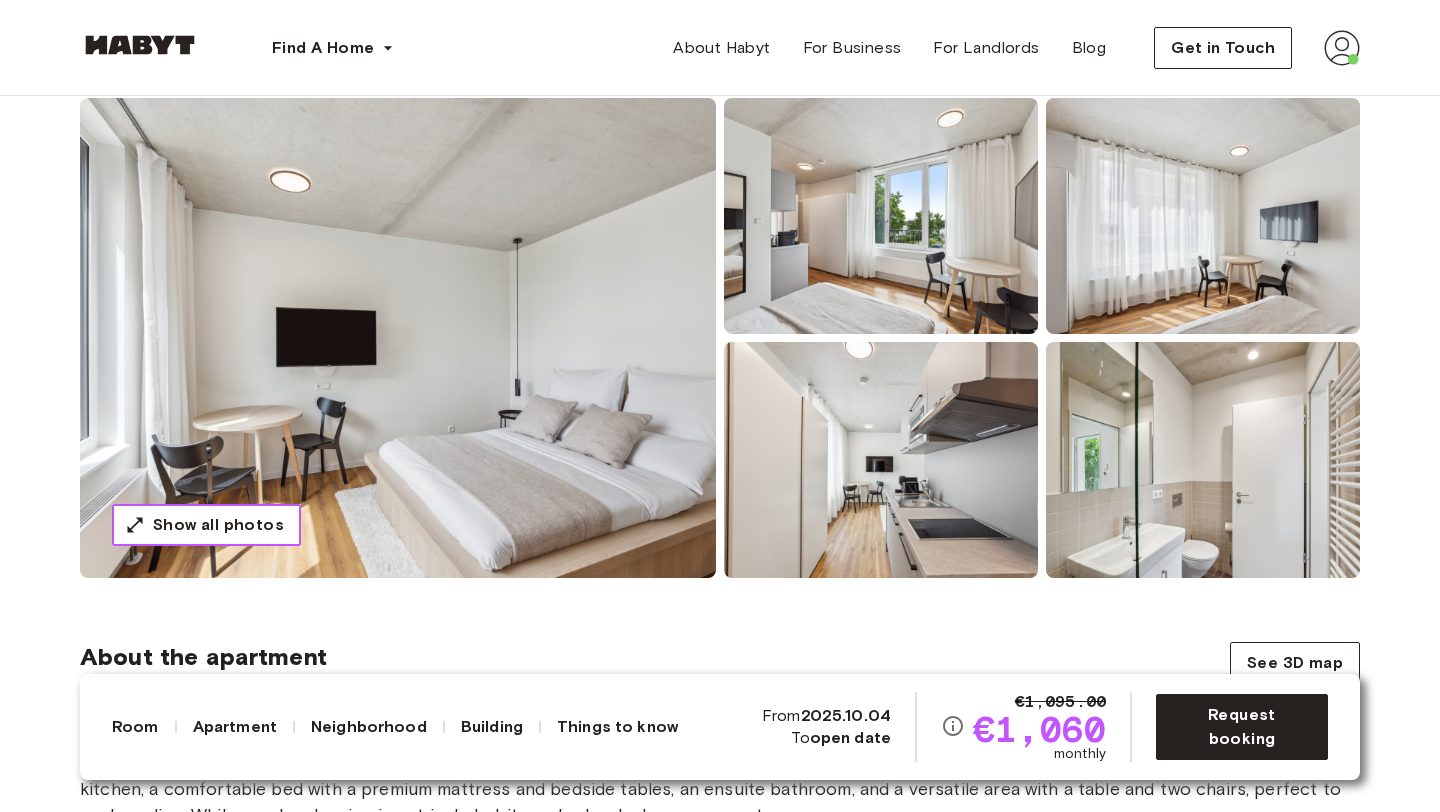 click on "Show all photos" at bounding box center (218, 525) 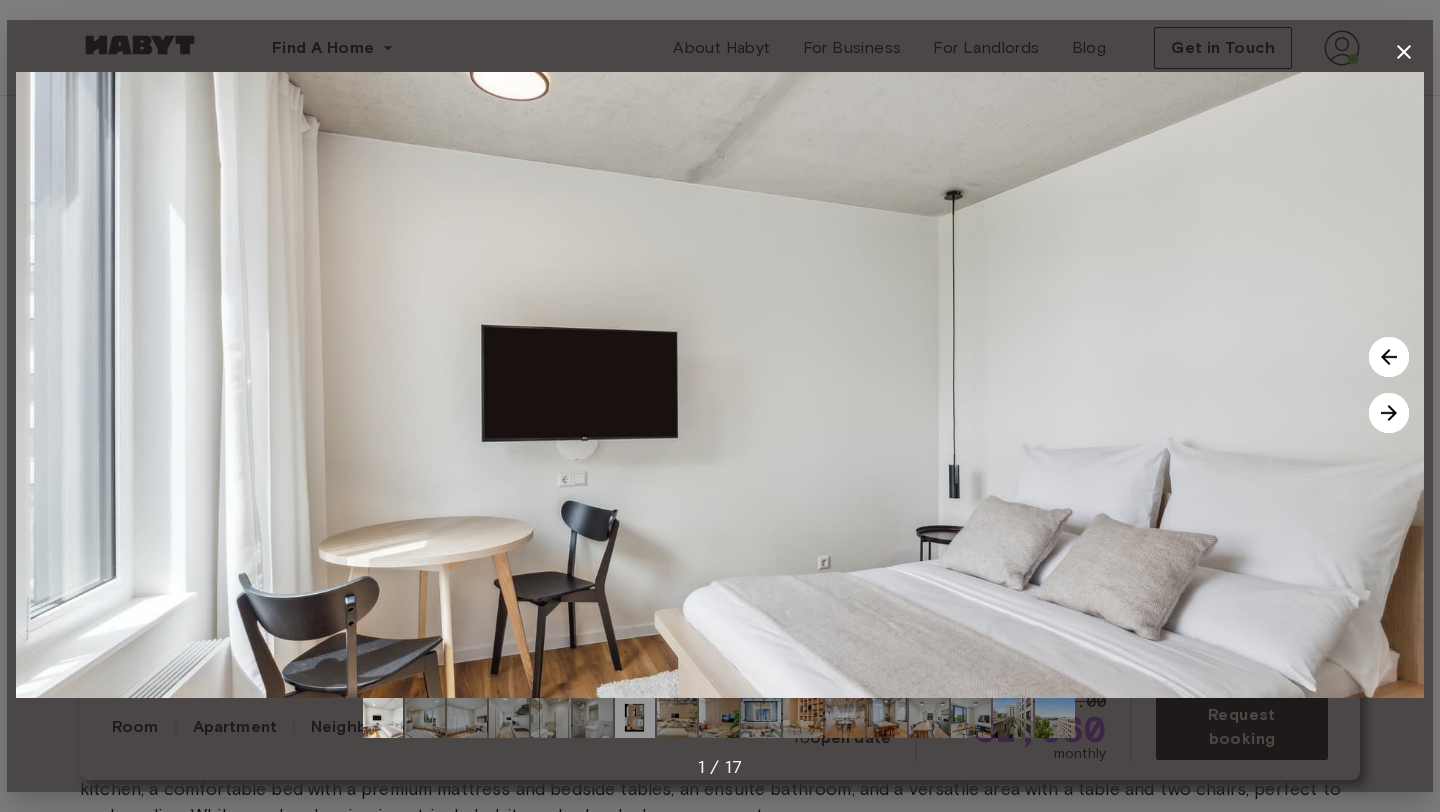 click at bounding box center (635, 718) 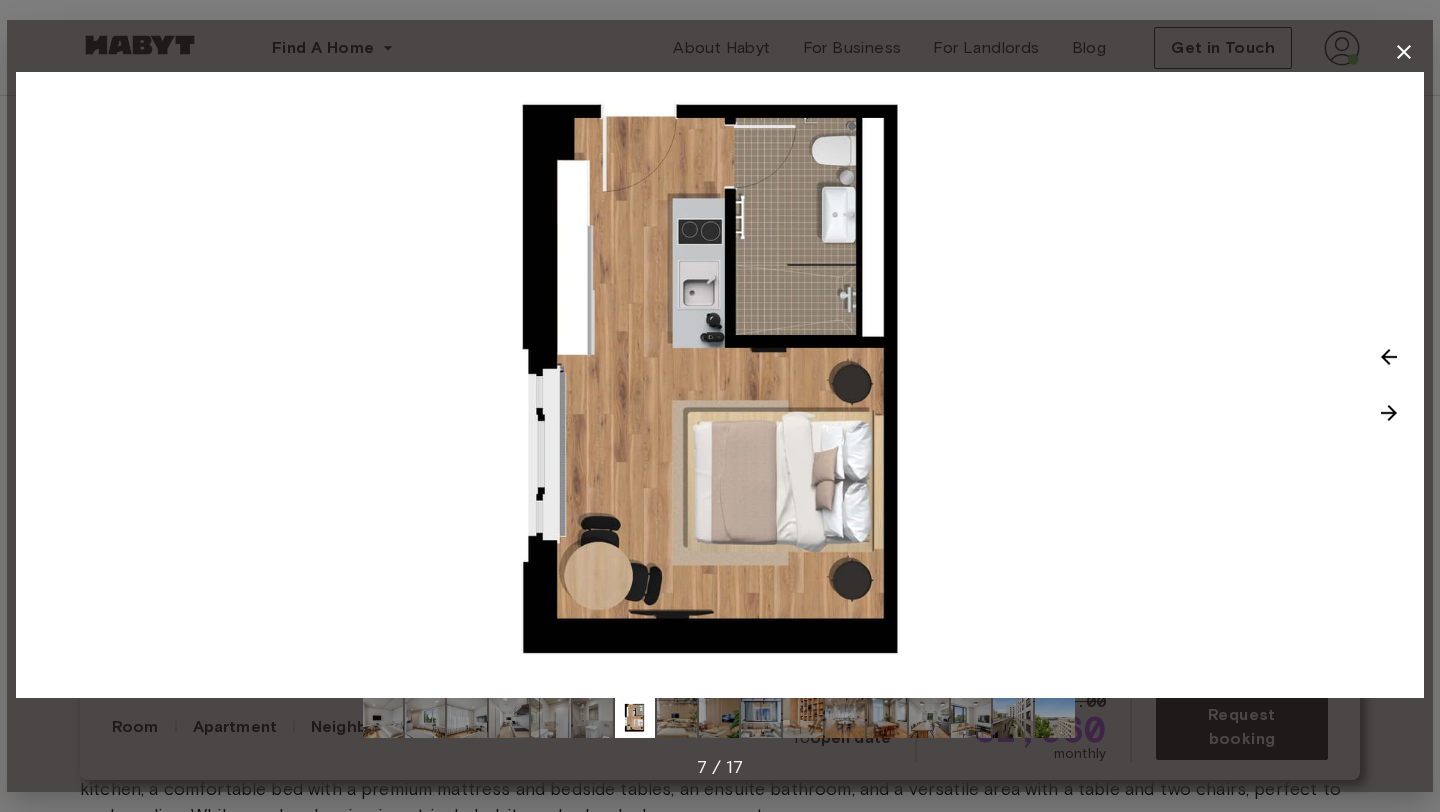 click 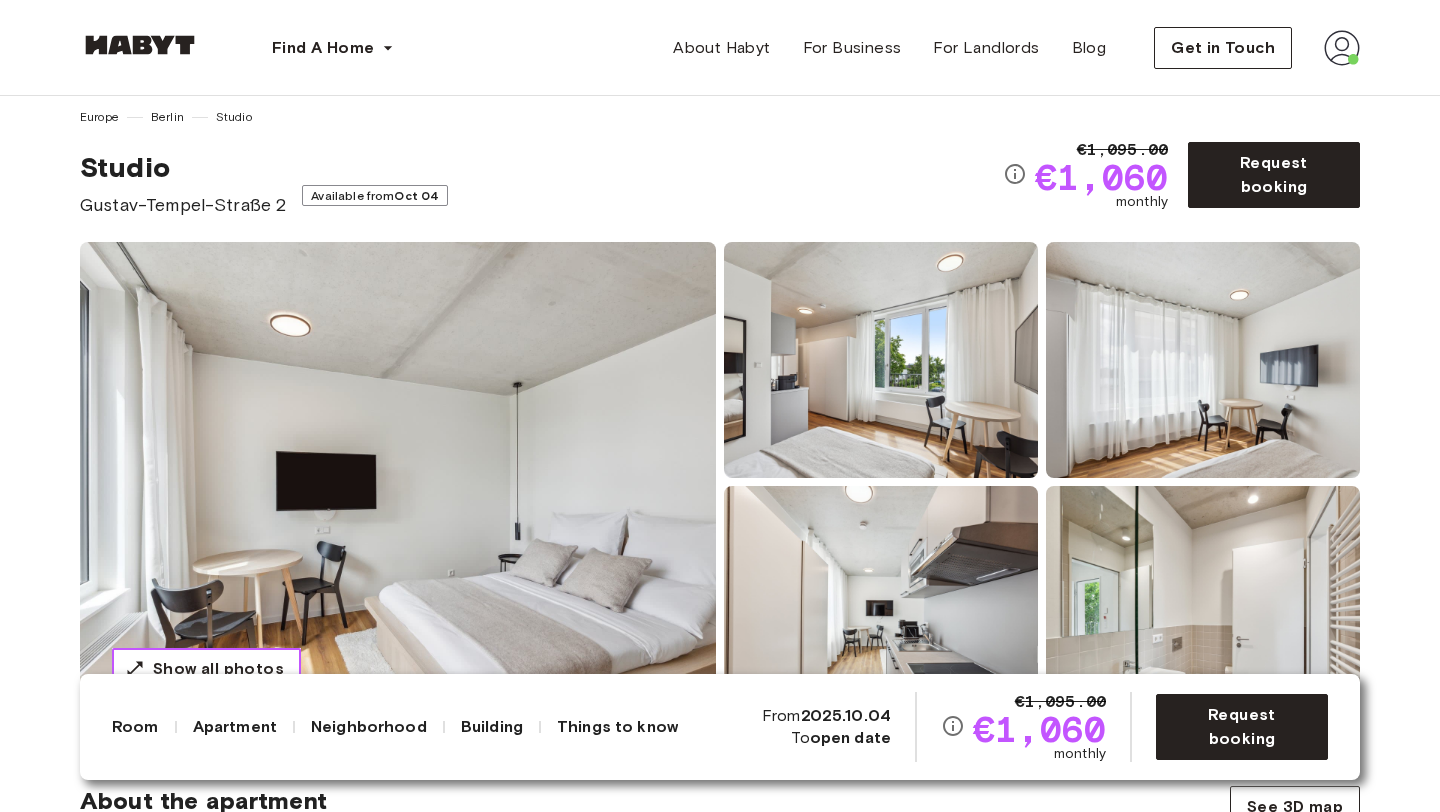 scroll, scrollTop: 0, scrollLeft: 0, axis: both 